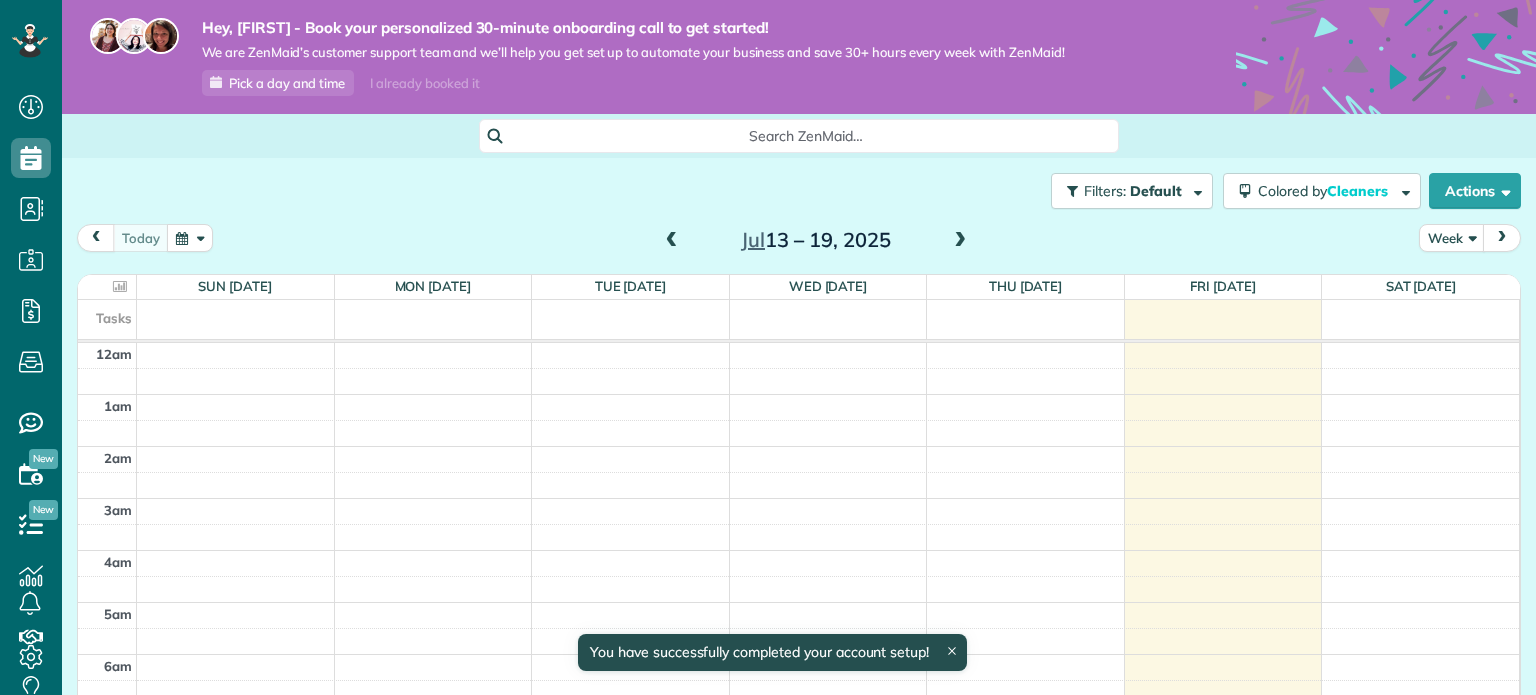 scroll, scrollTop: 0, scrollLeft: 0, axis: both 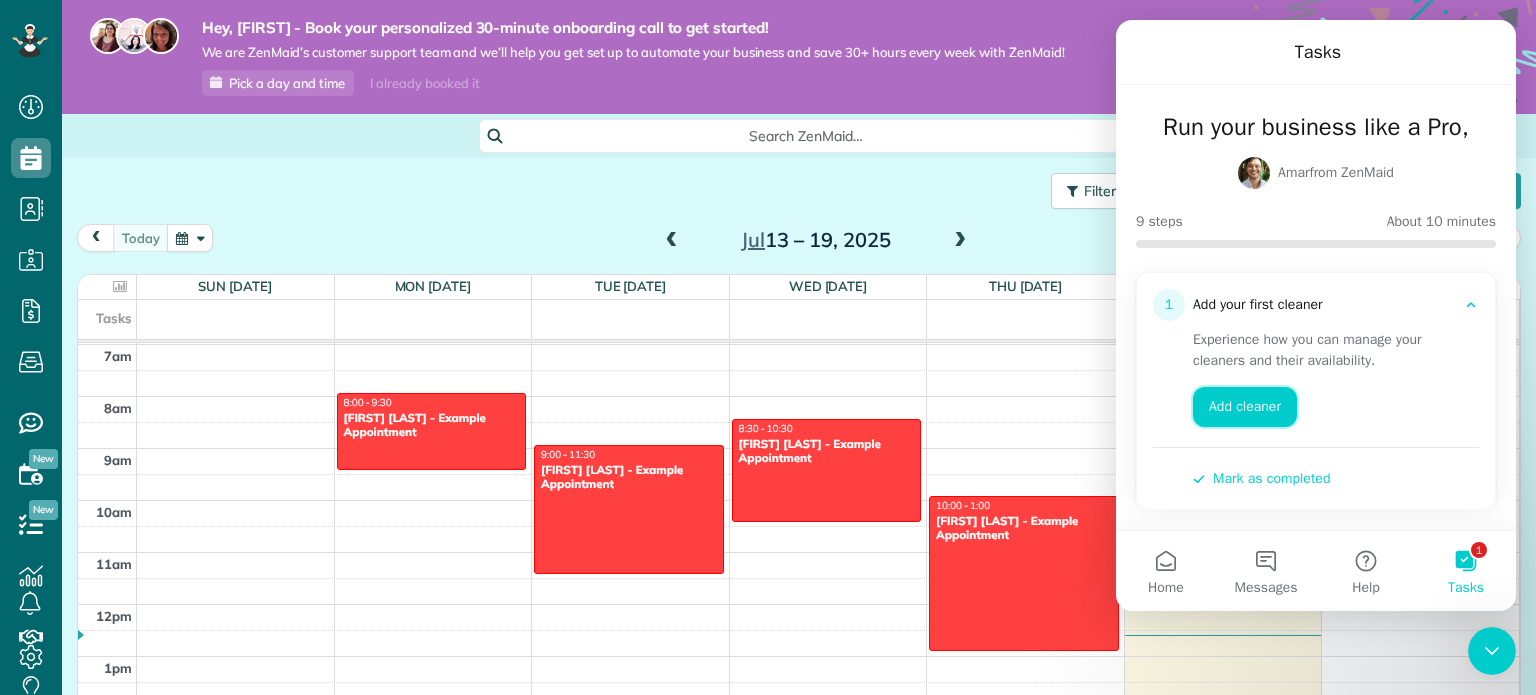 click on "Add cleaner" at bounding box center [1245, 407] 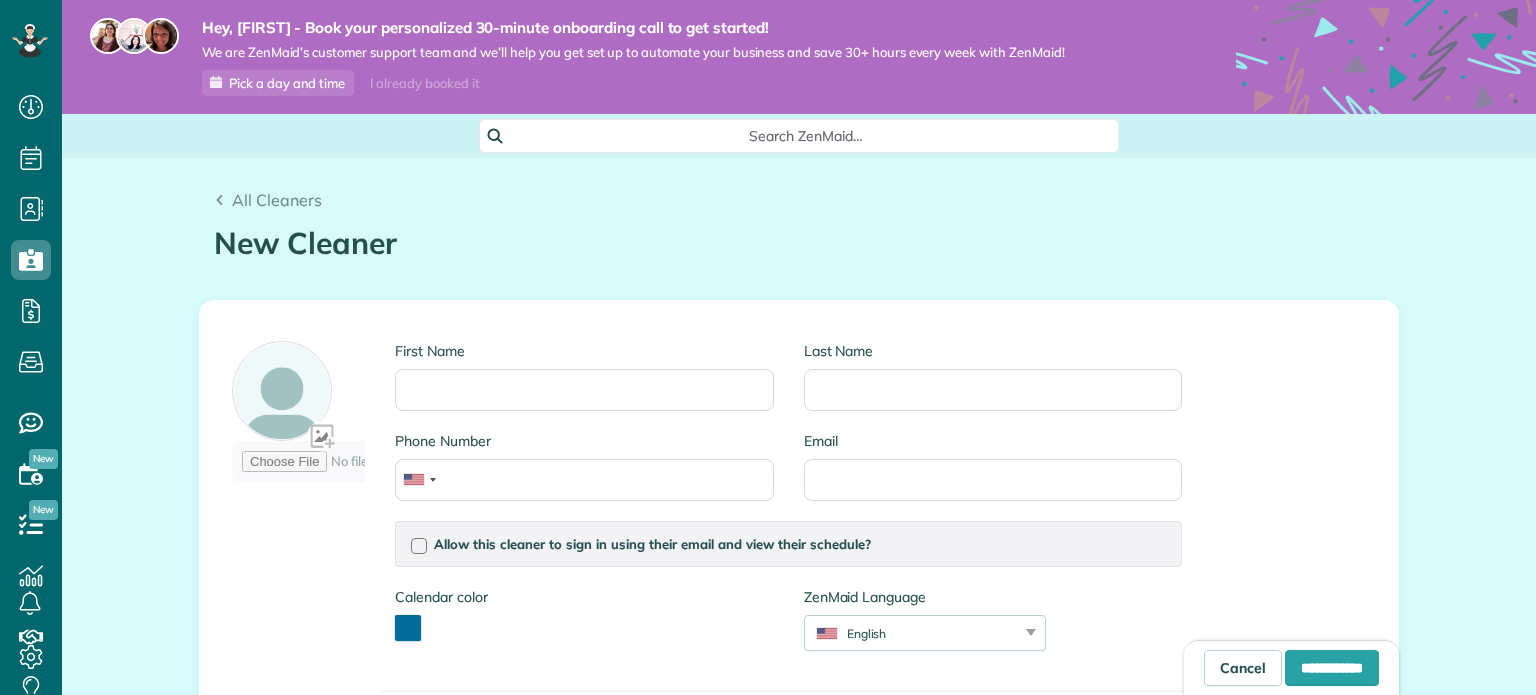 scroll, scrollTop: 0, scrollLeft: 0, axis: both 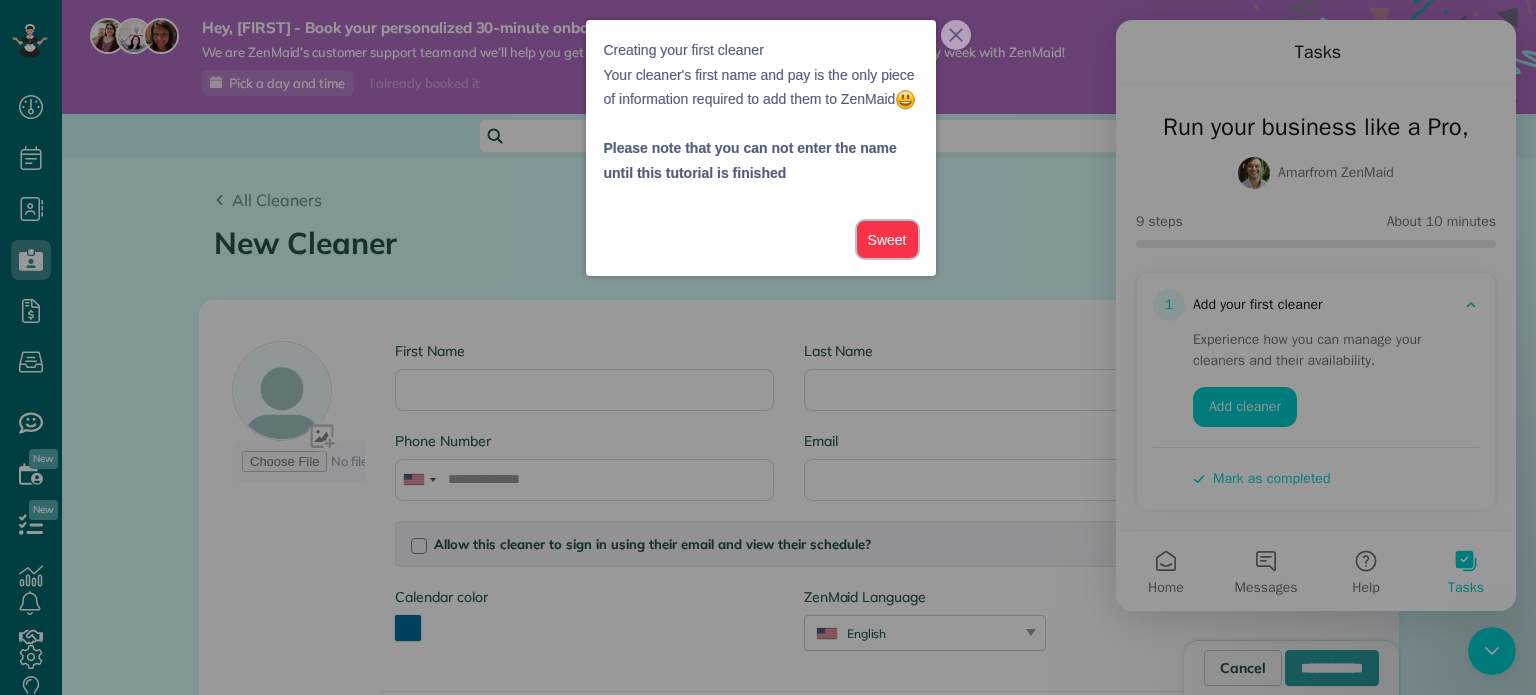 click on "Sweet" at bounding box center [887, 239] 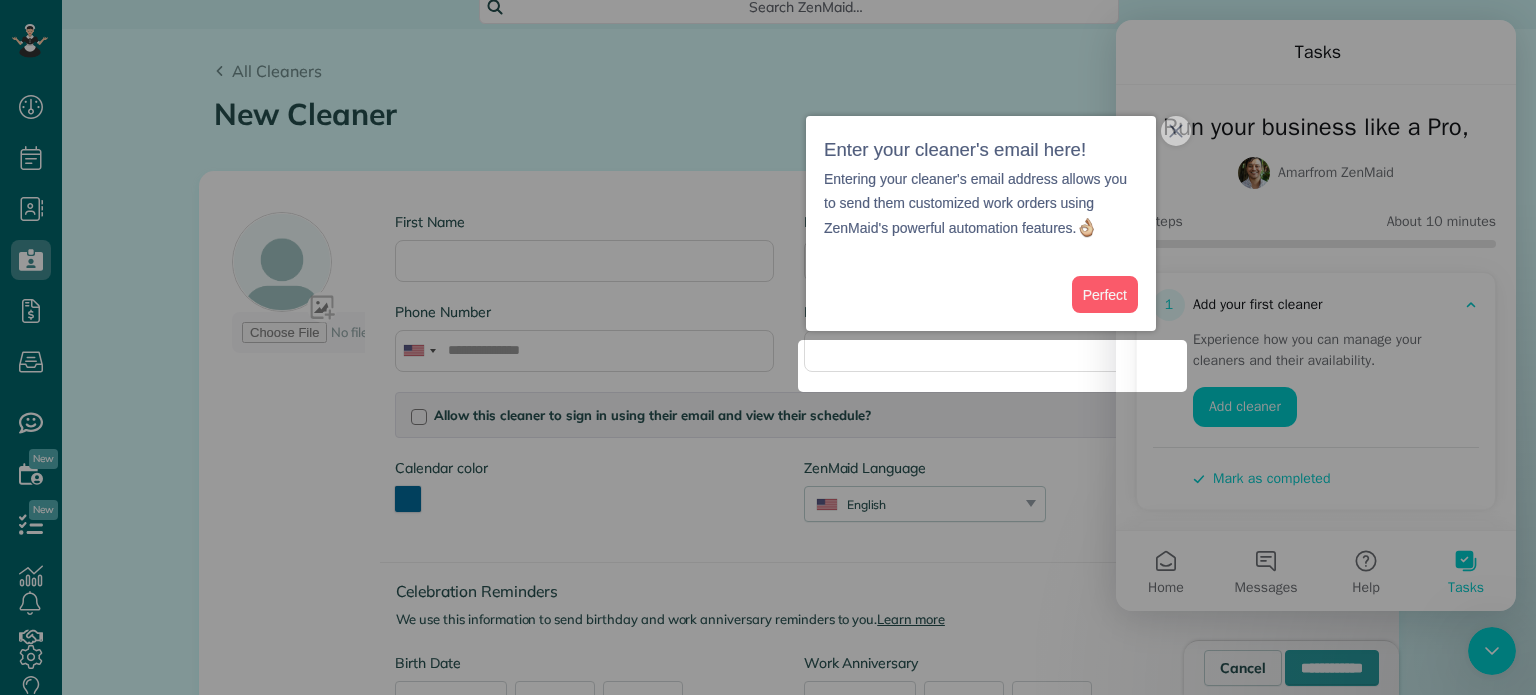 scroll, scrollTop: 132, scrollLeft: 0, axis: vertical 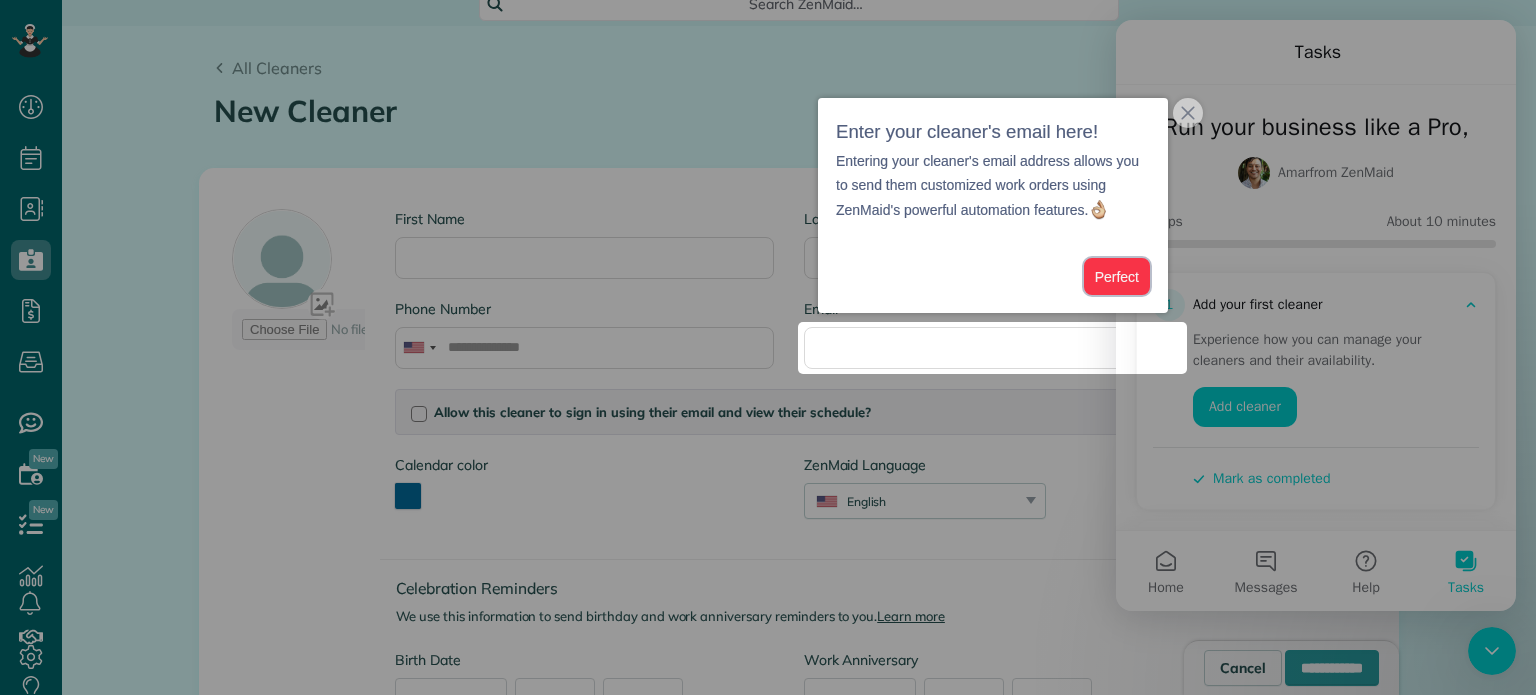 click on "Perfect" at bounding box center [1117, 276] 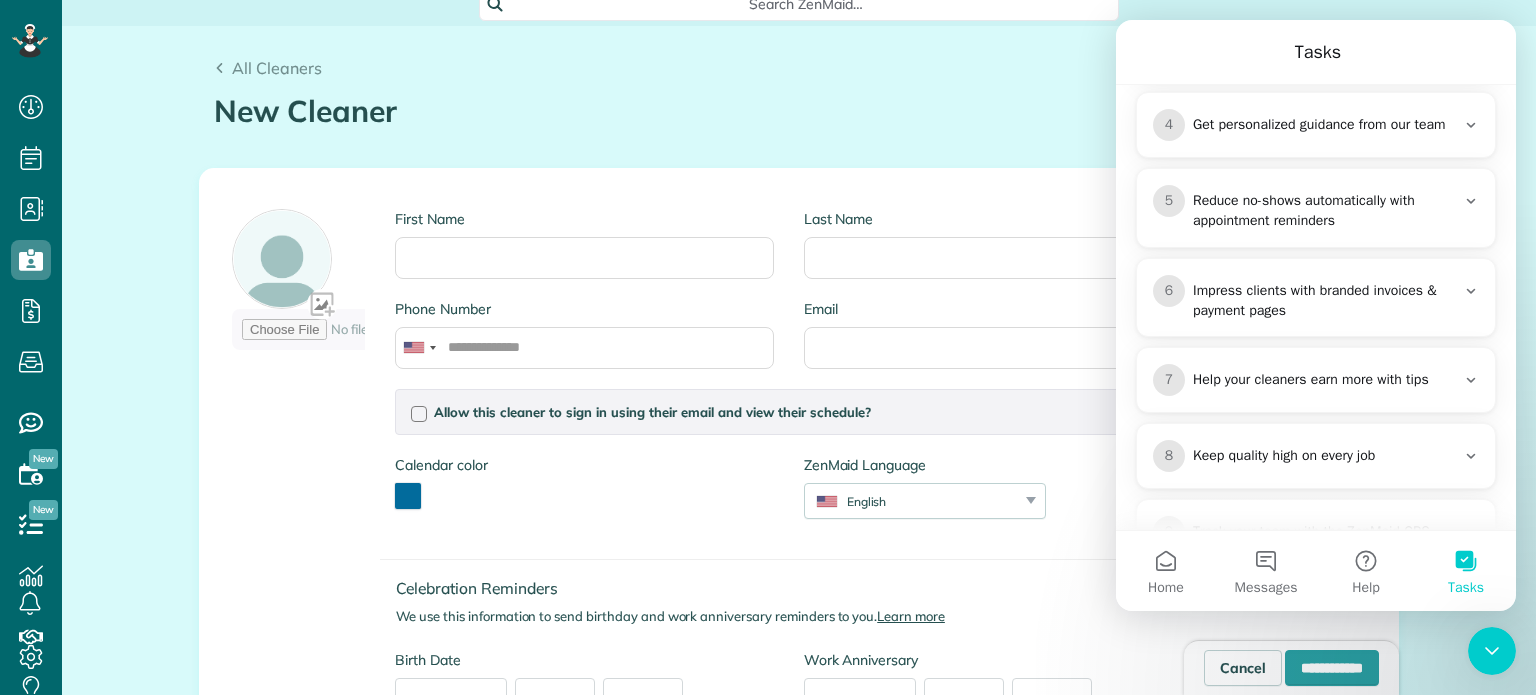 scroll, scrollTop: 596, scrollLeft: 0, axis: vertical 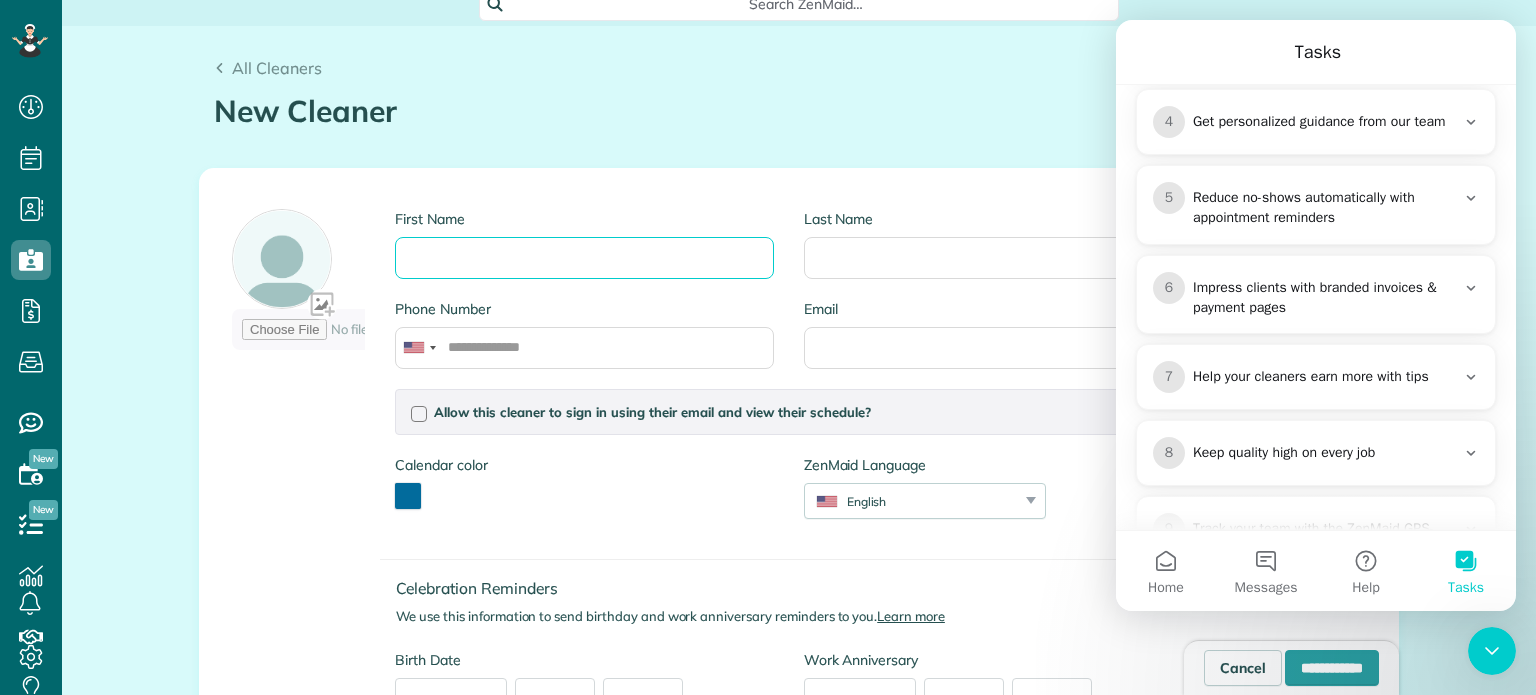 click on "First Name" at bounding box center (584, 258) 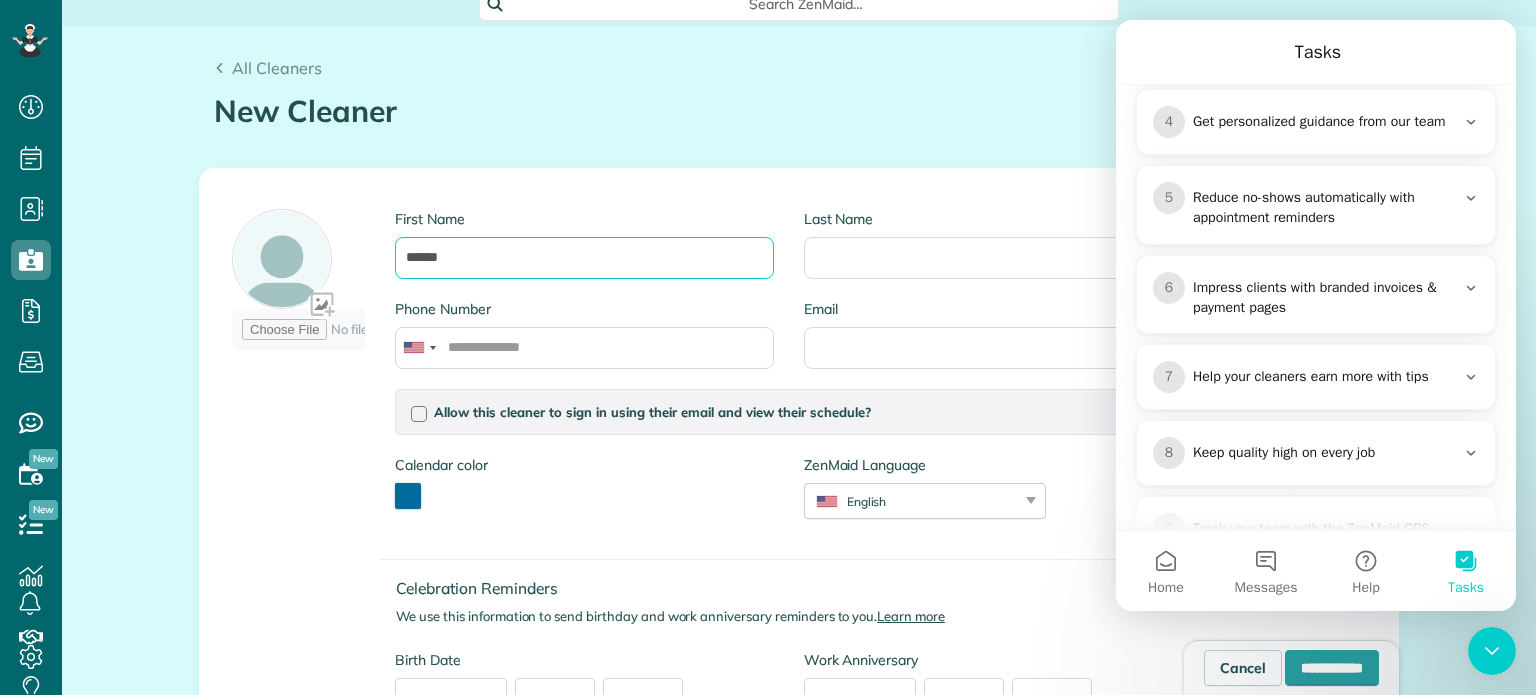 type on "******" 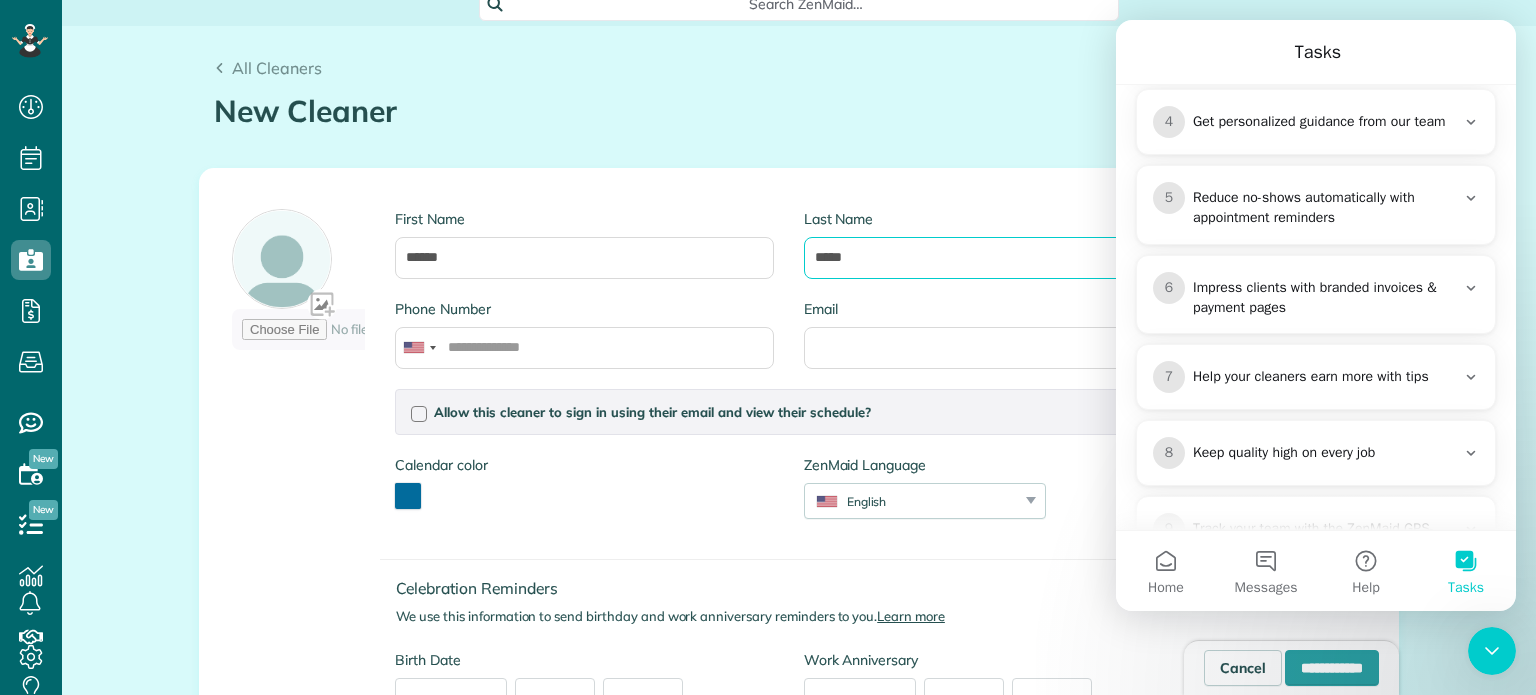 type on "*****" 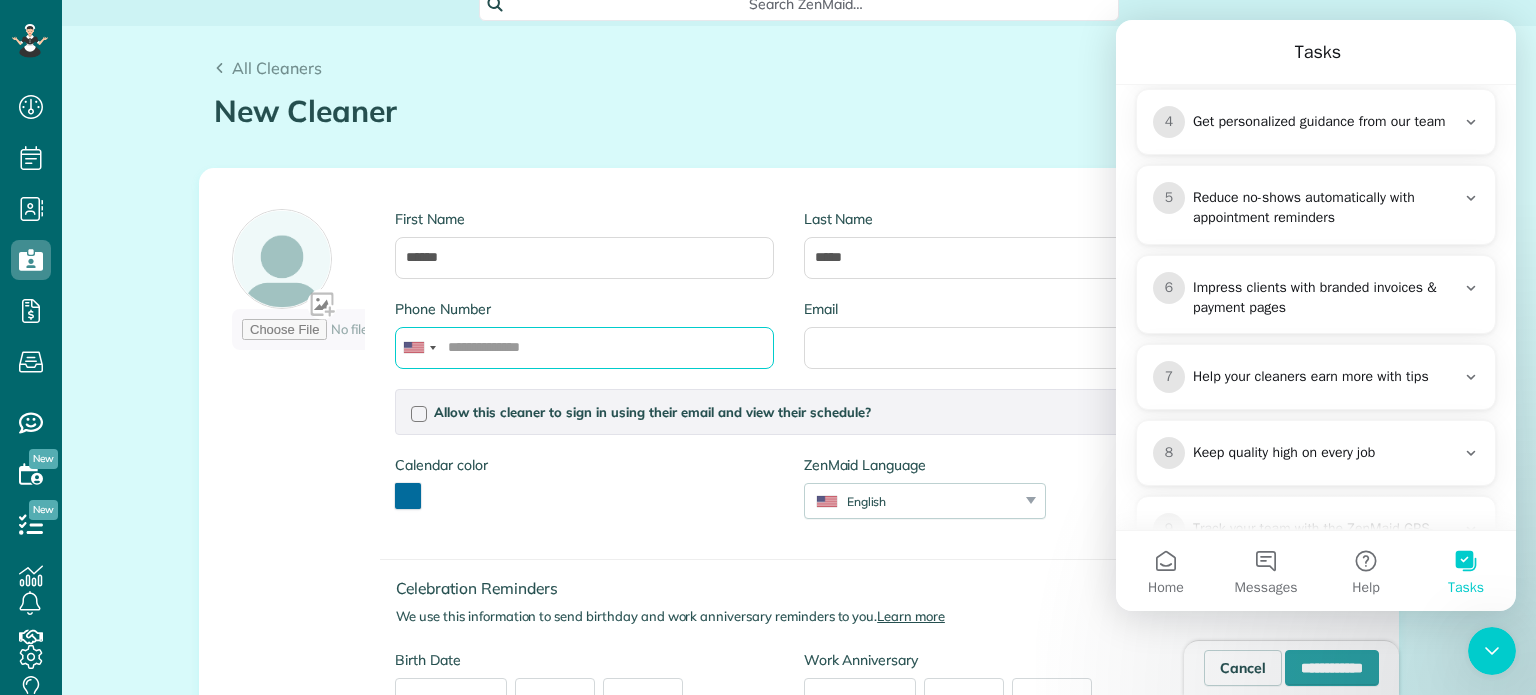 click on "Phone Number" at bounding box center (584, 348) 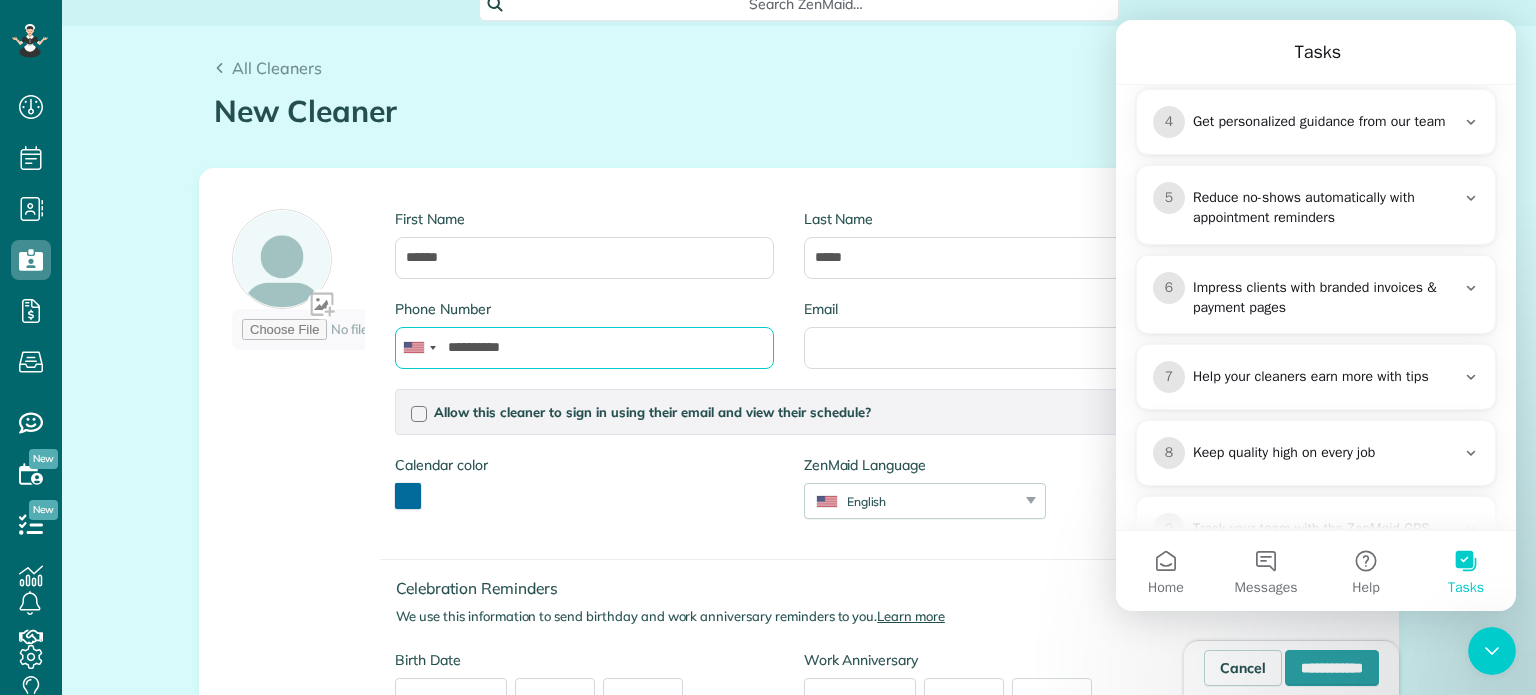 type on "**********" 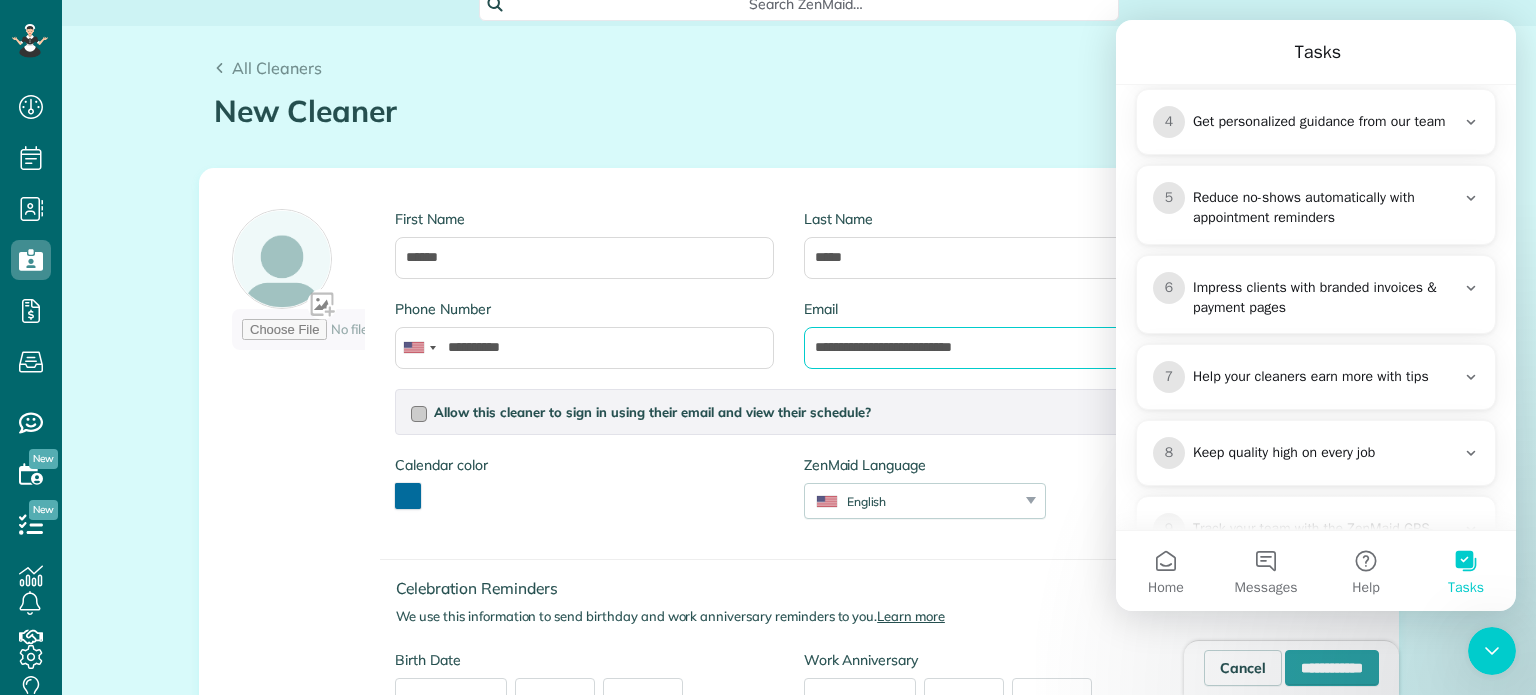 type on "**********" 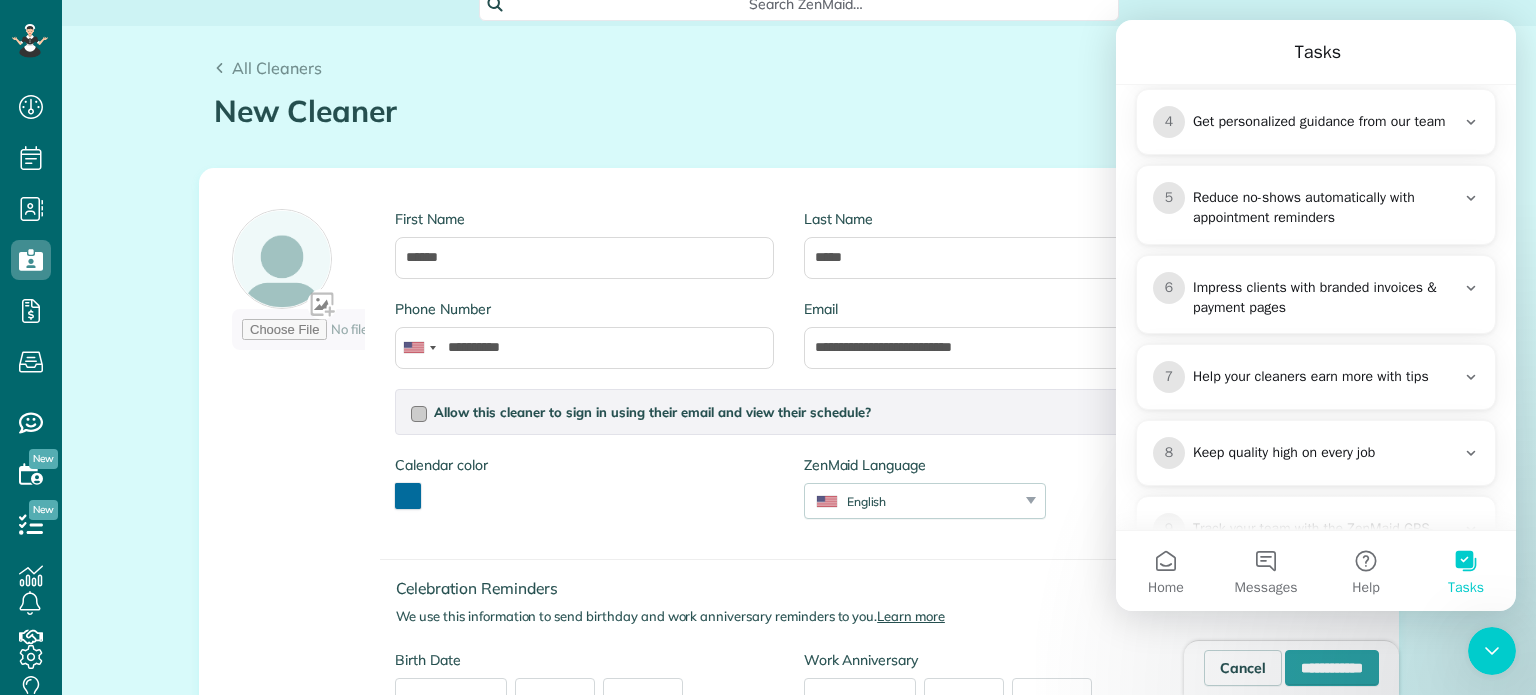 click at bounding box center [419, 414] 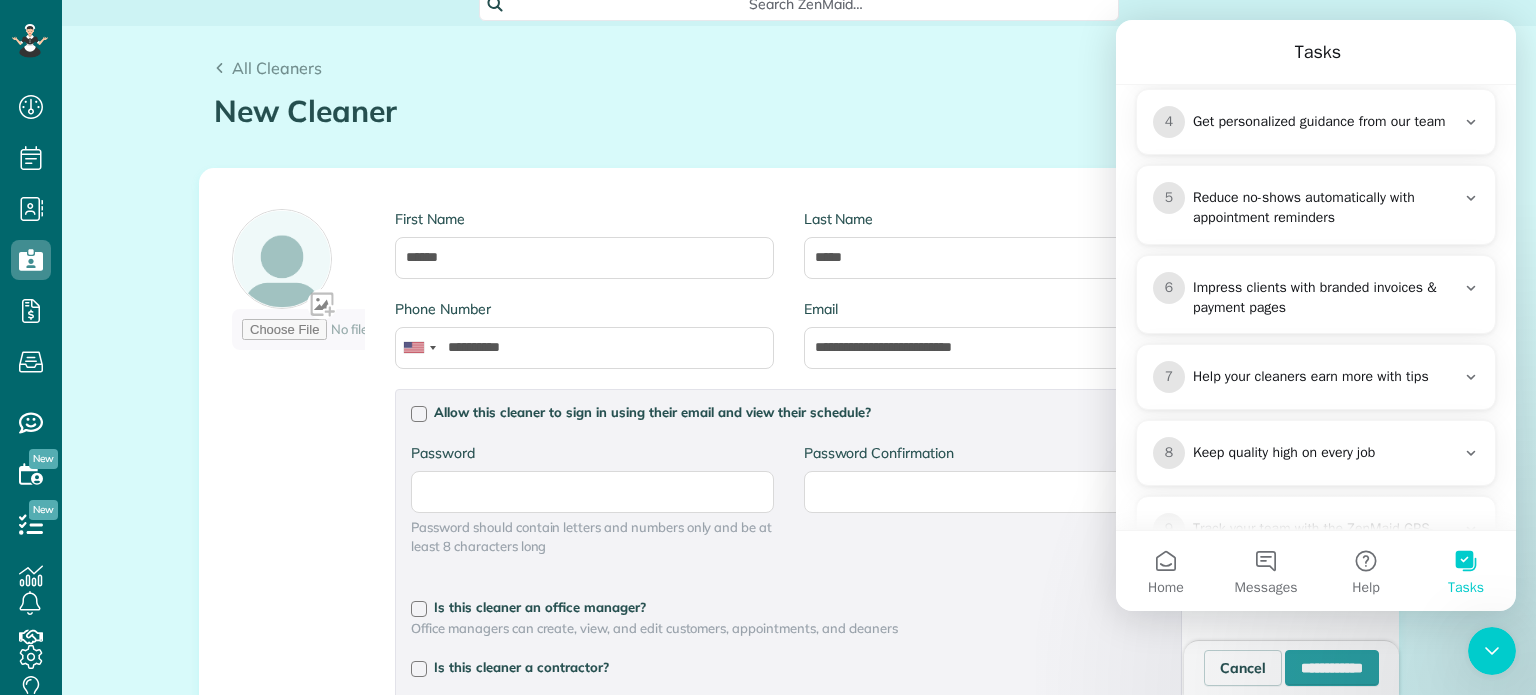 click on "Password
Password Confirmation
Password Password should contain letters and numbers only and be at least 8 characters long
Password Confirmation" at bounding box center (788, 509) 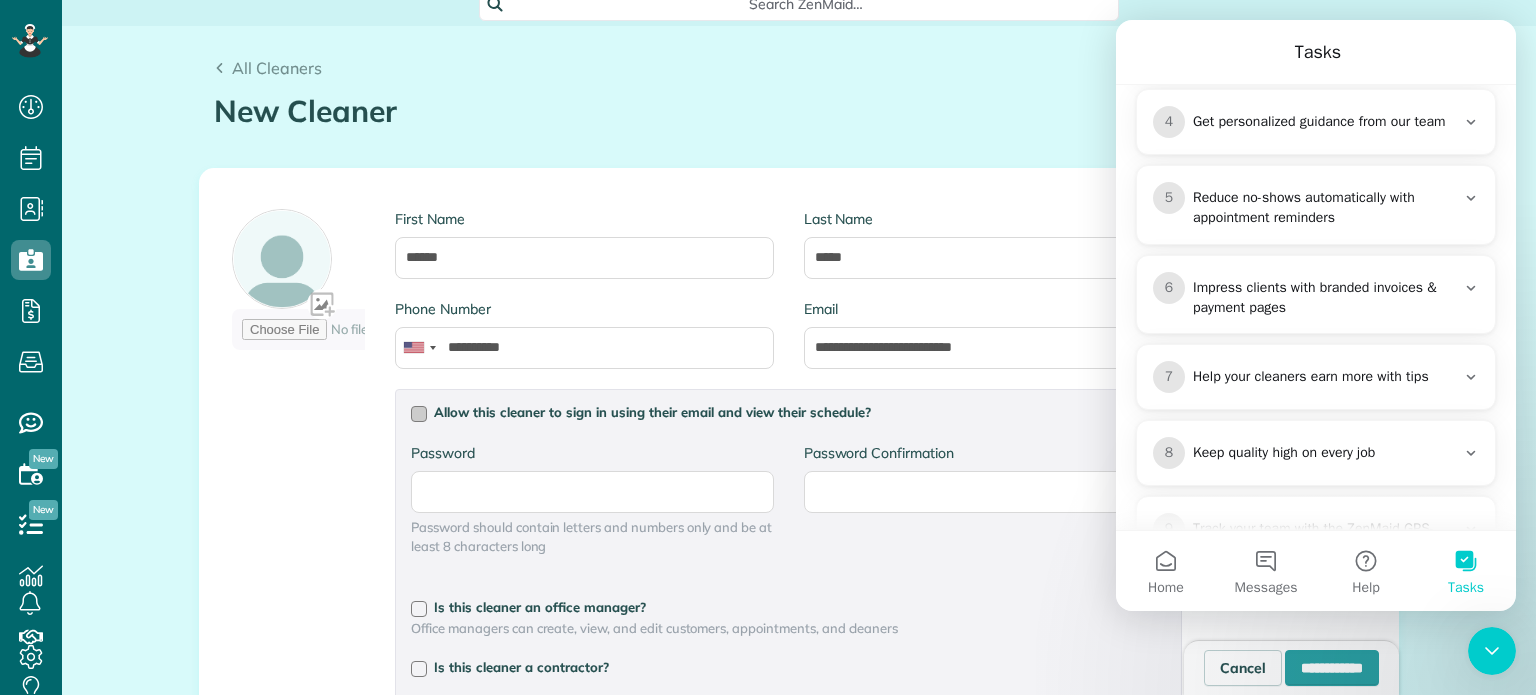 click at bounding box center (419, 414) 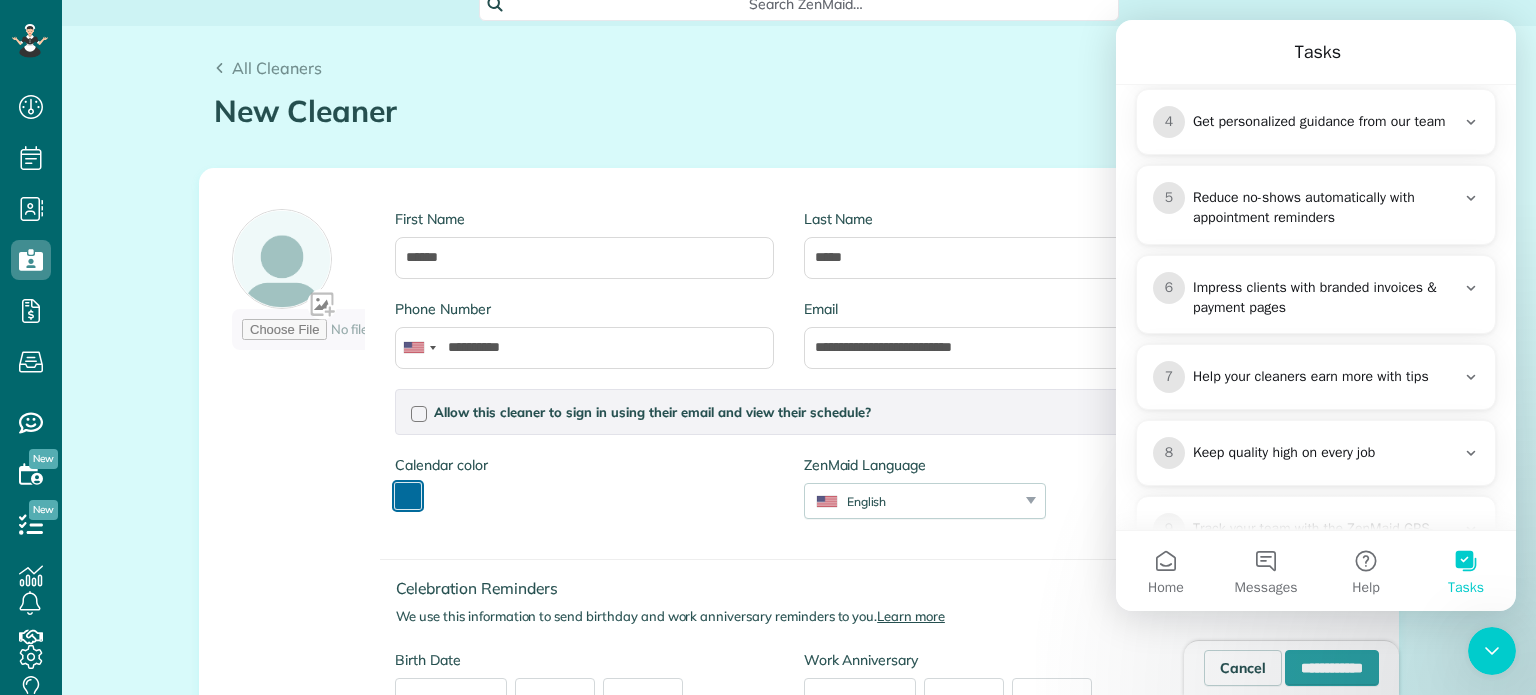 click at bounding box center [408, 496] 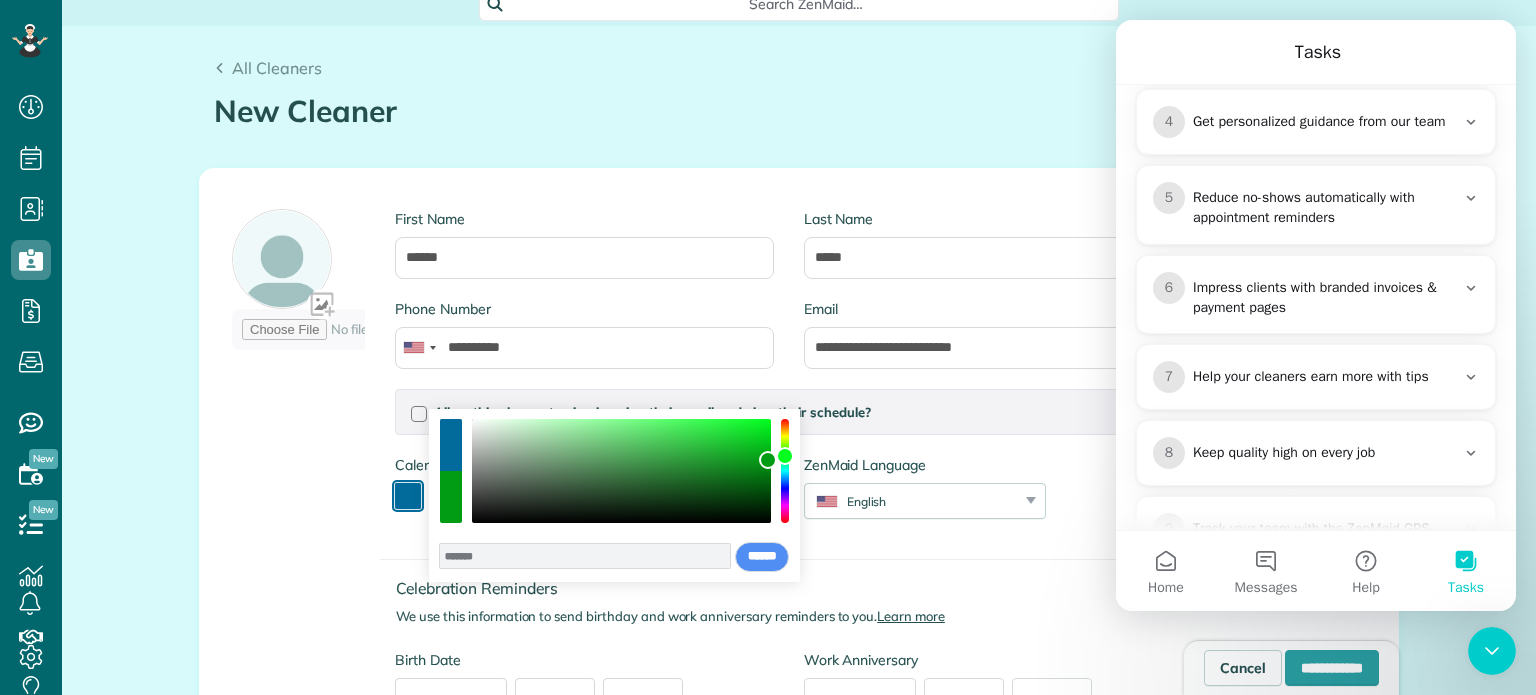 drag, startPoint x: 784, startPoint y: 479, endPoint x: 784, endPoint y: 456, distance: 23 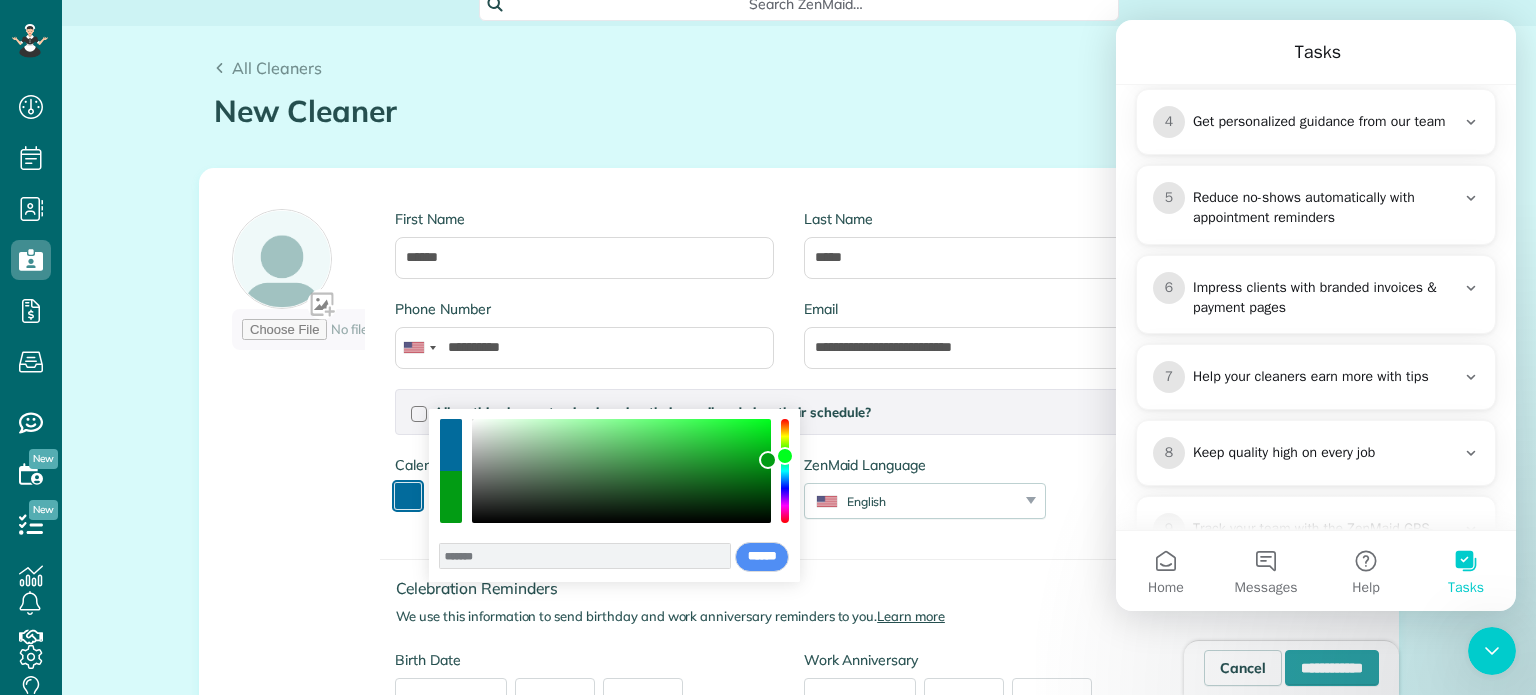 click at bounding box center [785, 456] 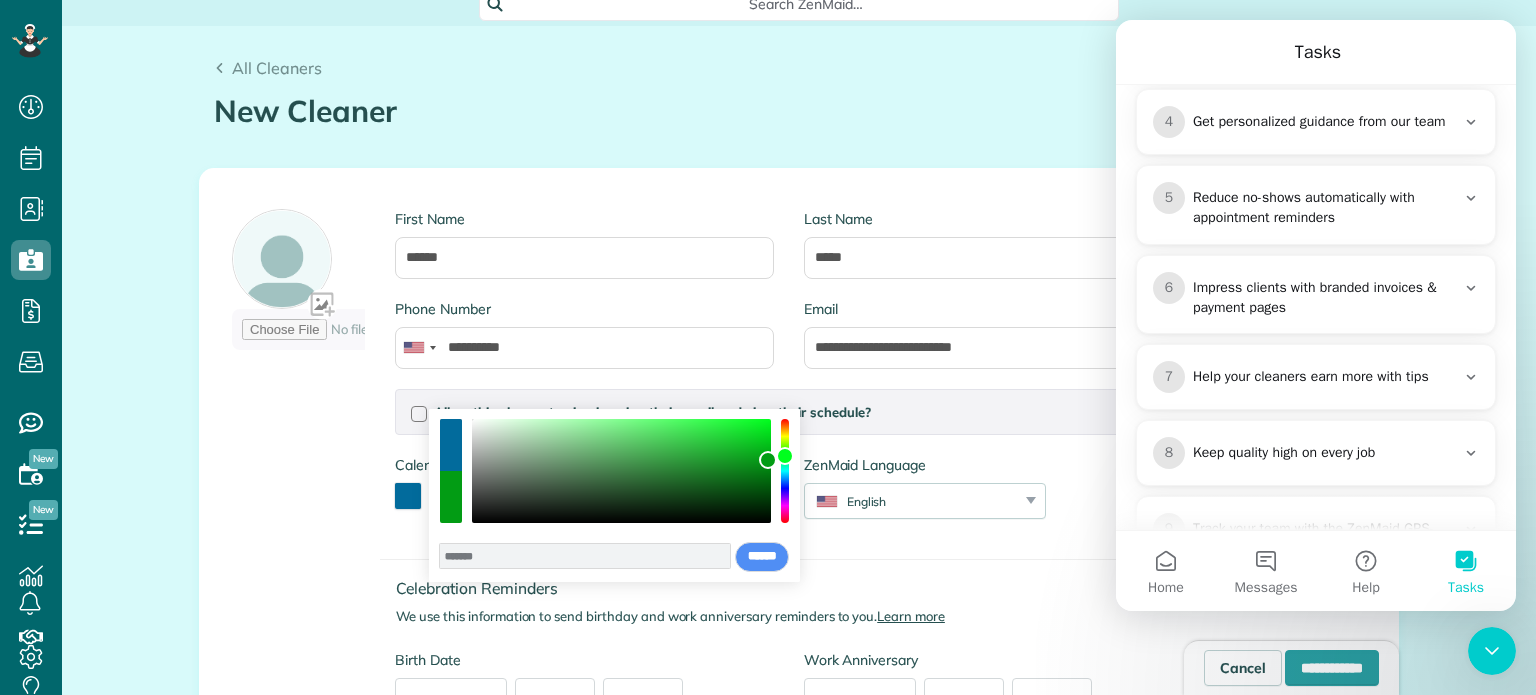 click at bounding box center (451, 497) 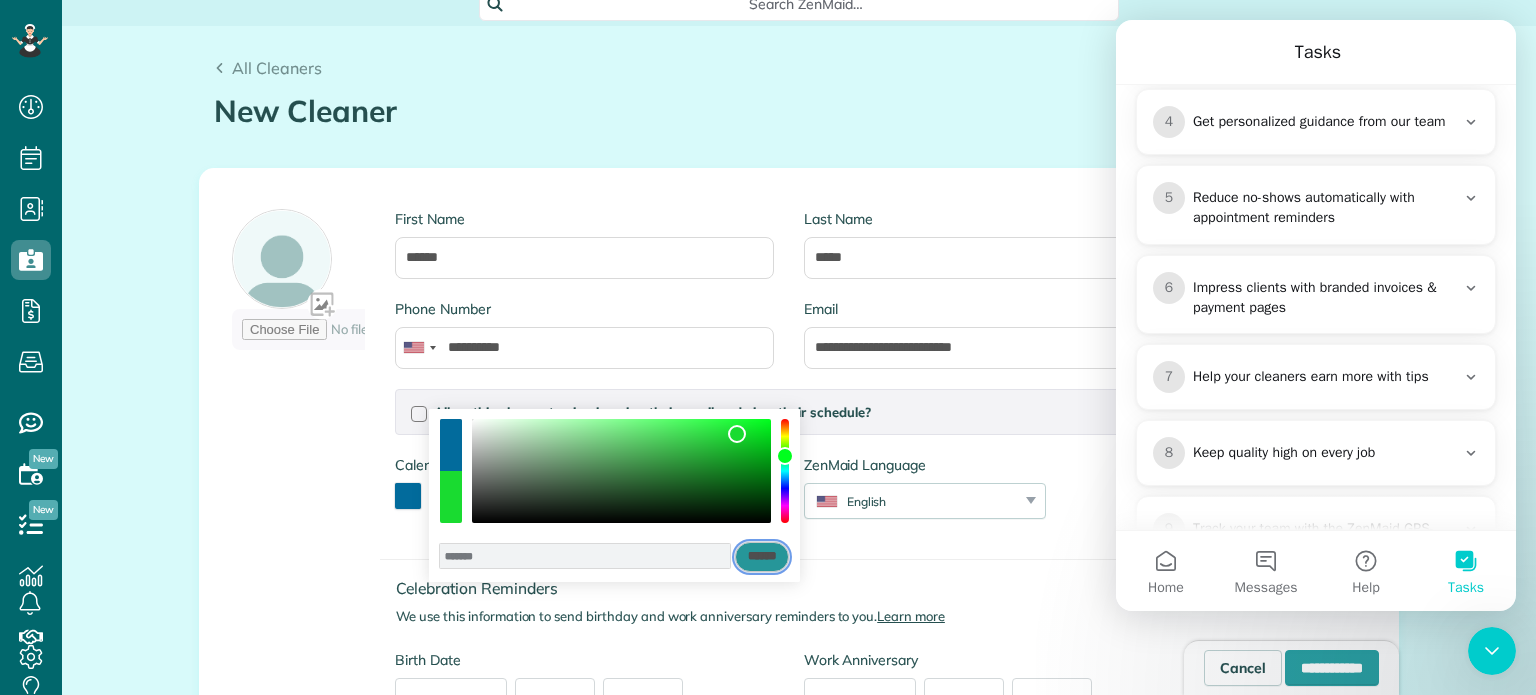 click on "******" at bounding box center [762, 557] 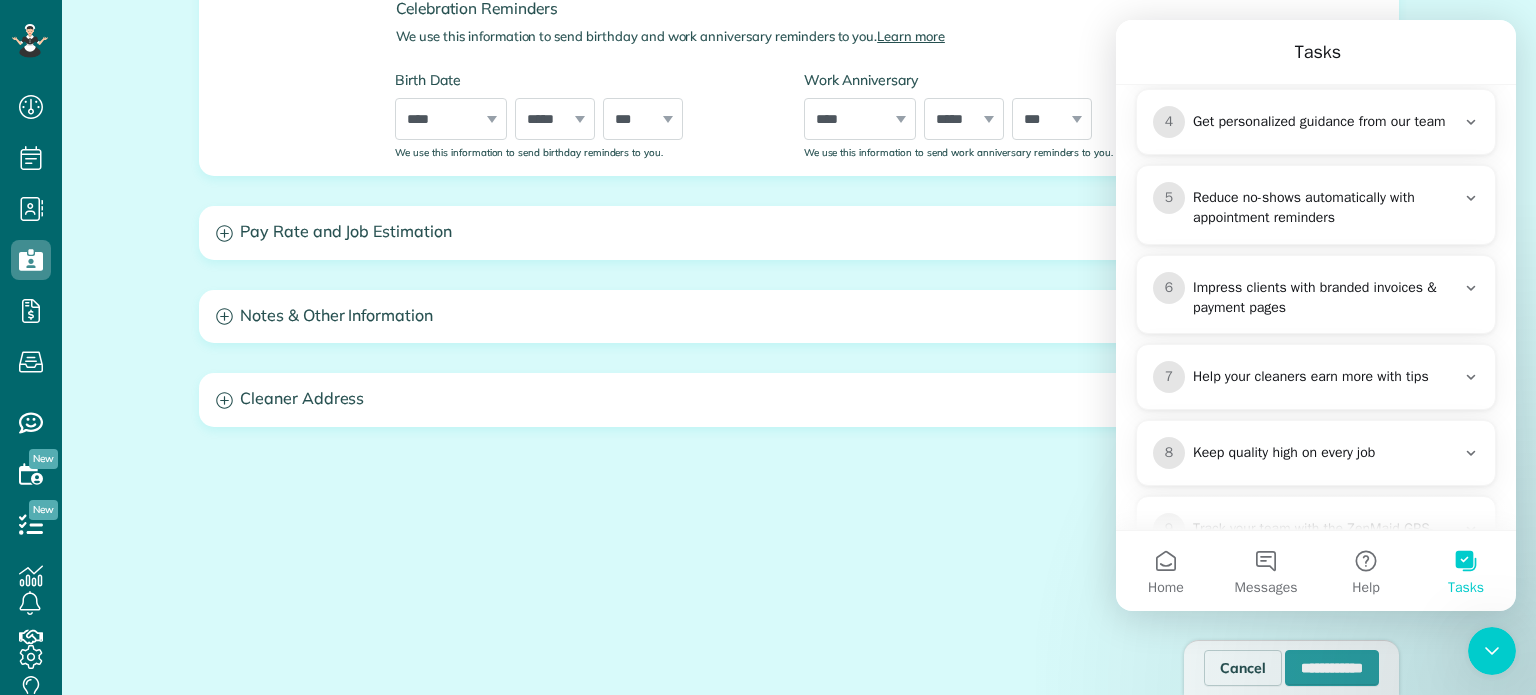 scroll, scrollTop: 711, scrollLeft: 0, axis: vertical 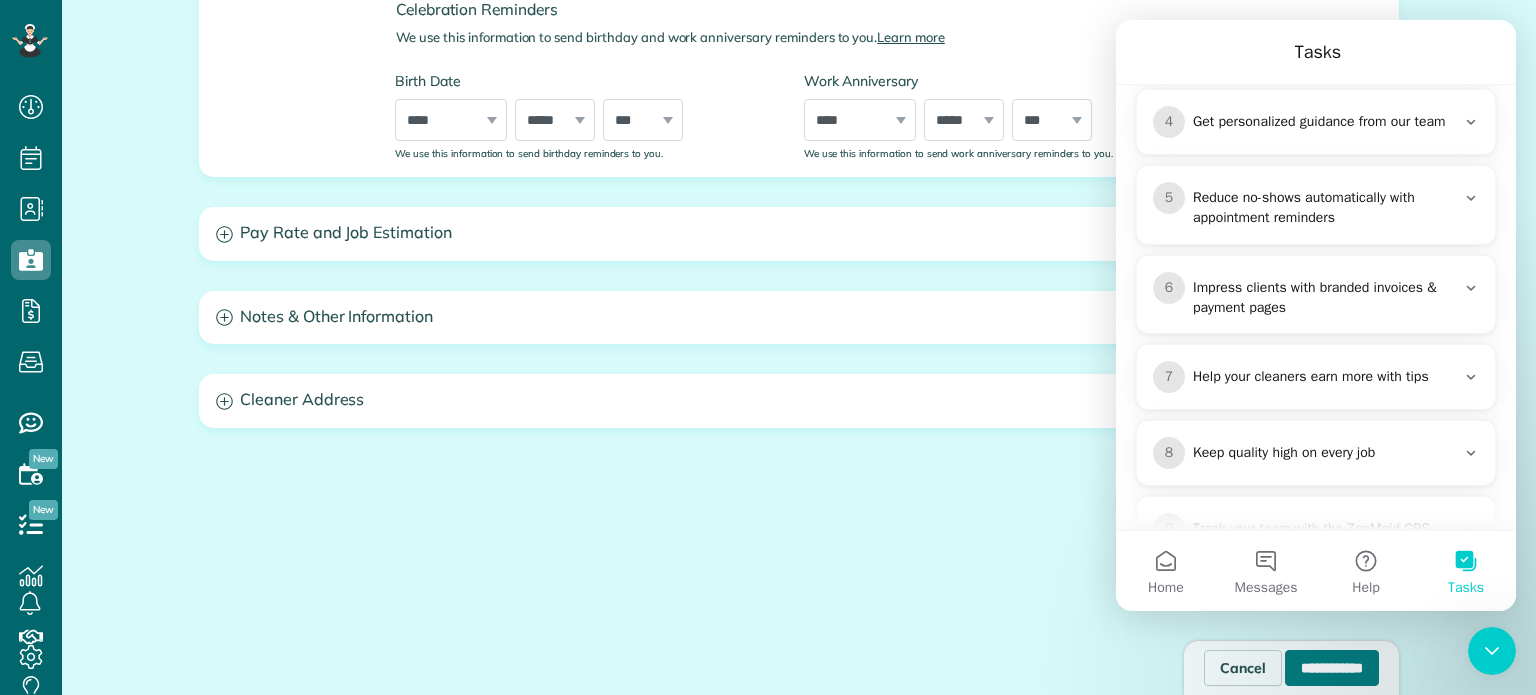 click on "**********" at bounding box center (1332, 668) 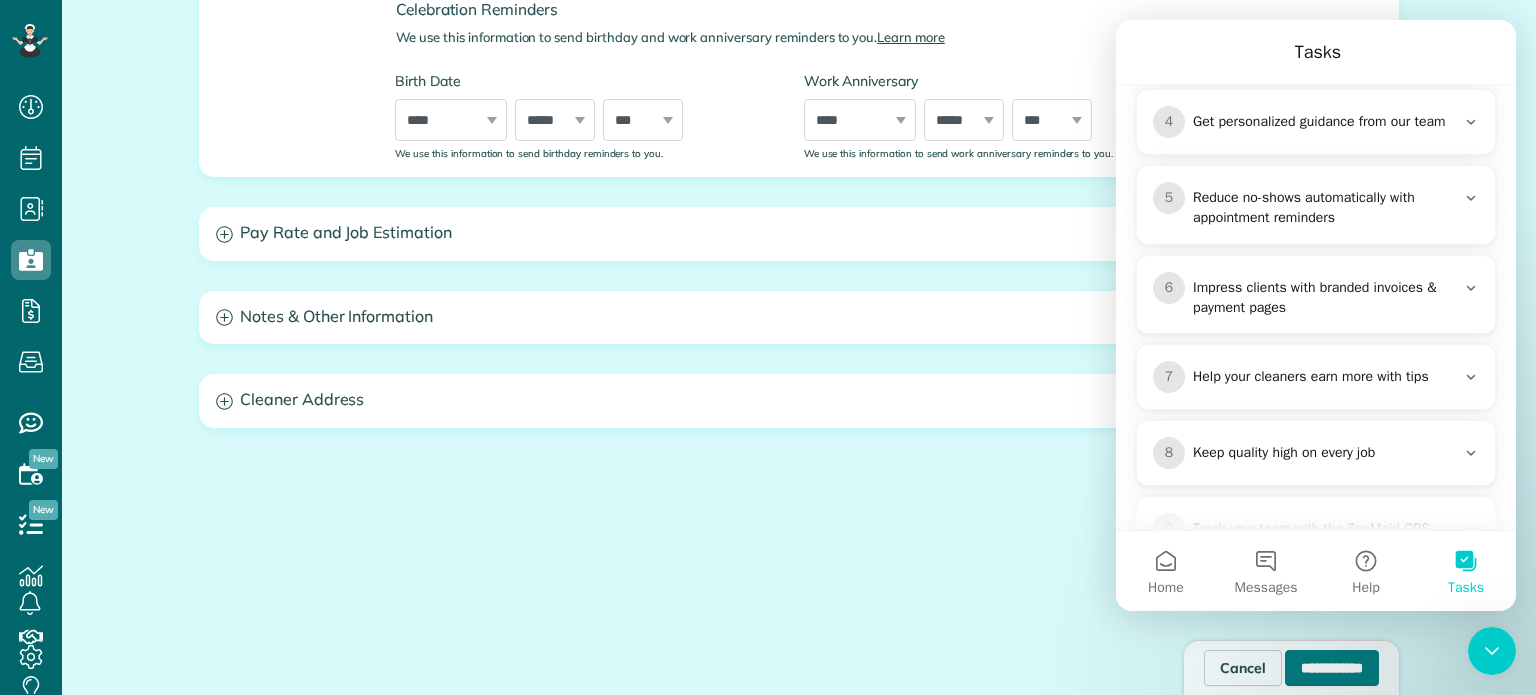 type on "**********" 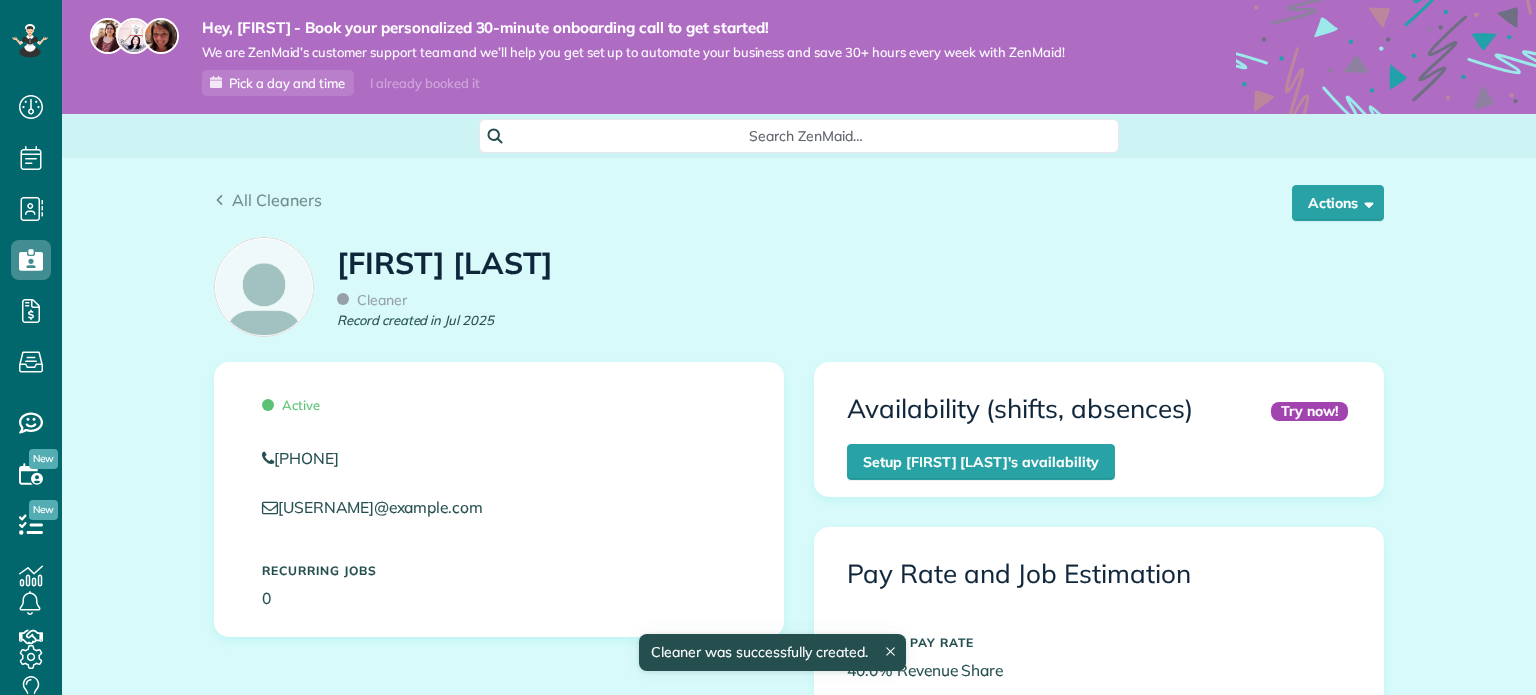 scroll, scrollTop: 0, scrollLeft: 0, axis: both 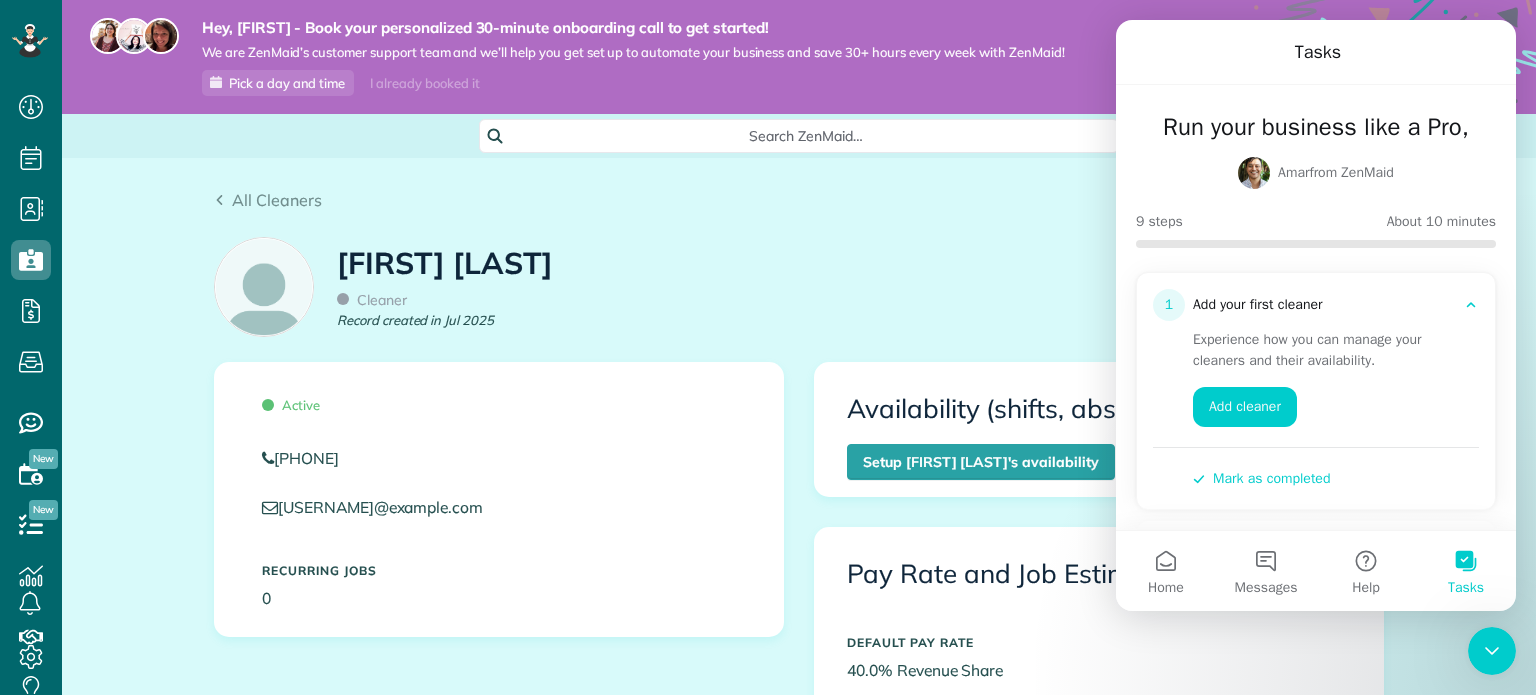 click on "Mark as completed" at bounding box center (1261, 478) 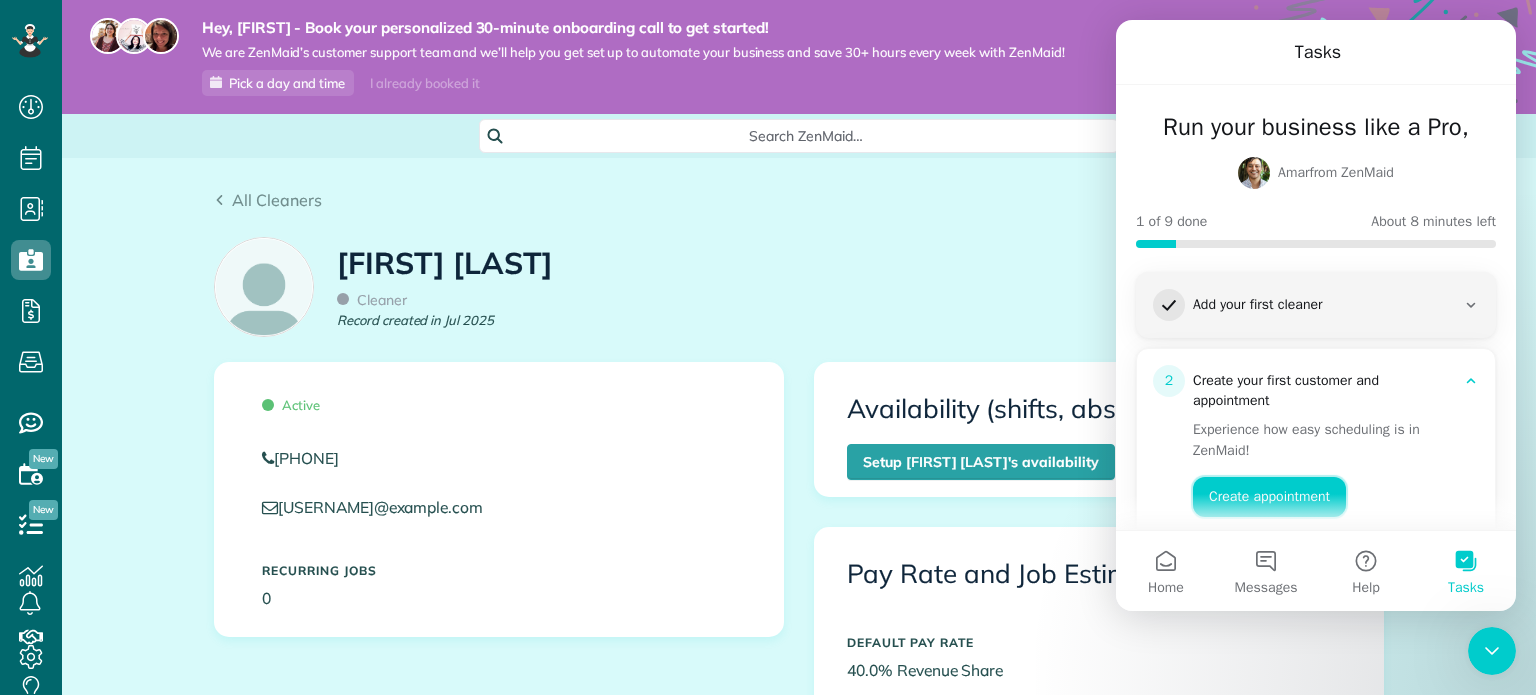 click on "Create appointment" at bounding box center [1269, 497] 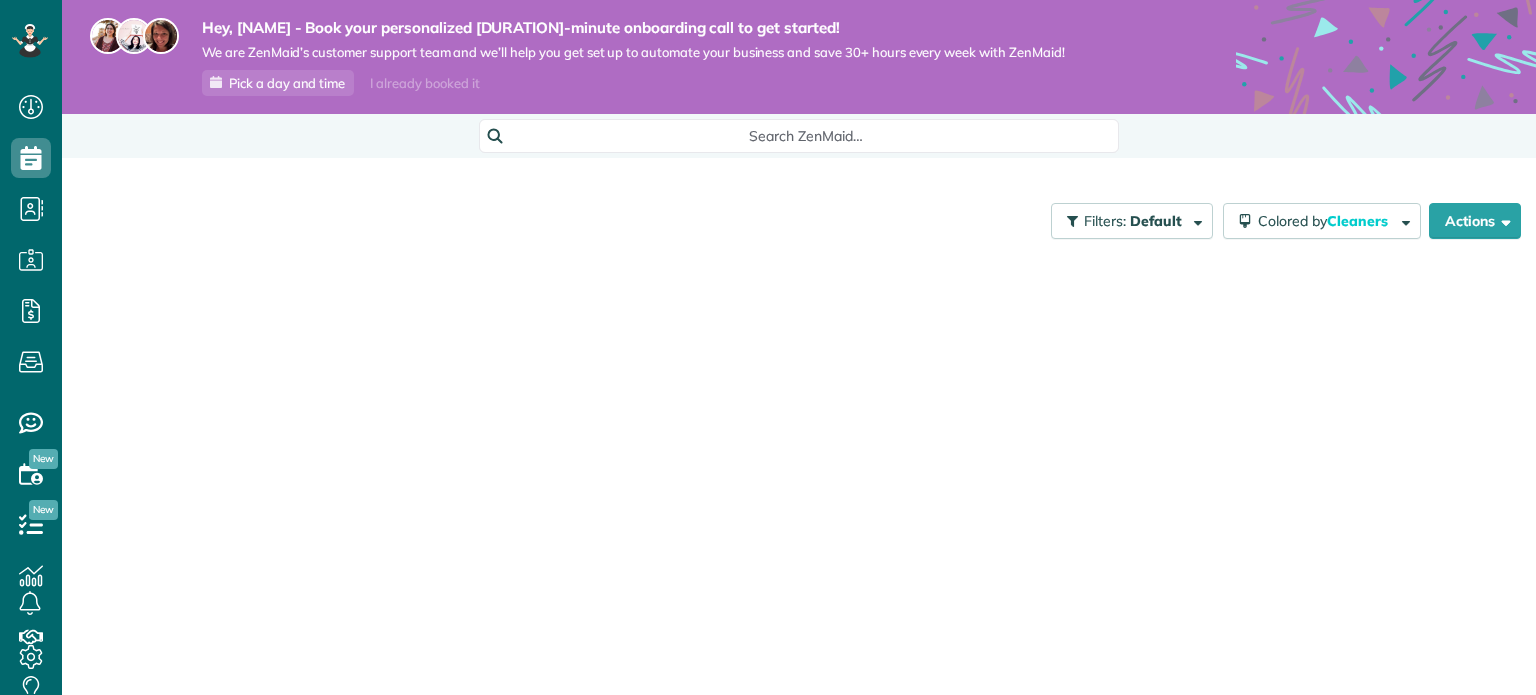 scroll, scrollTop: 0, scrollLeft: 0, axis: both 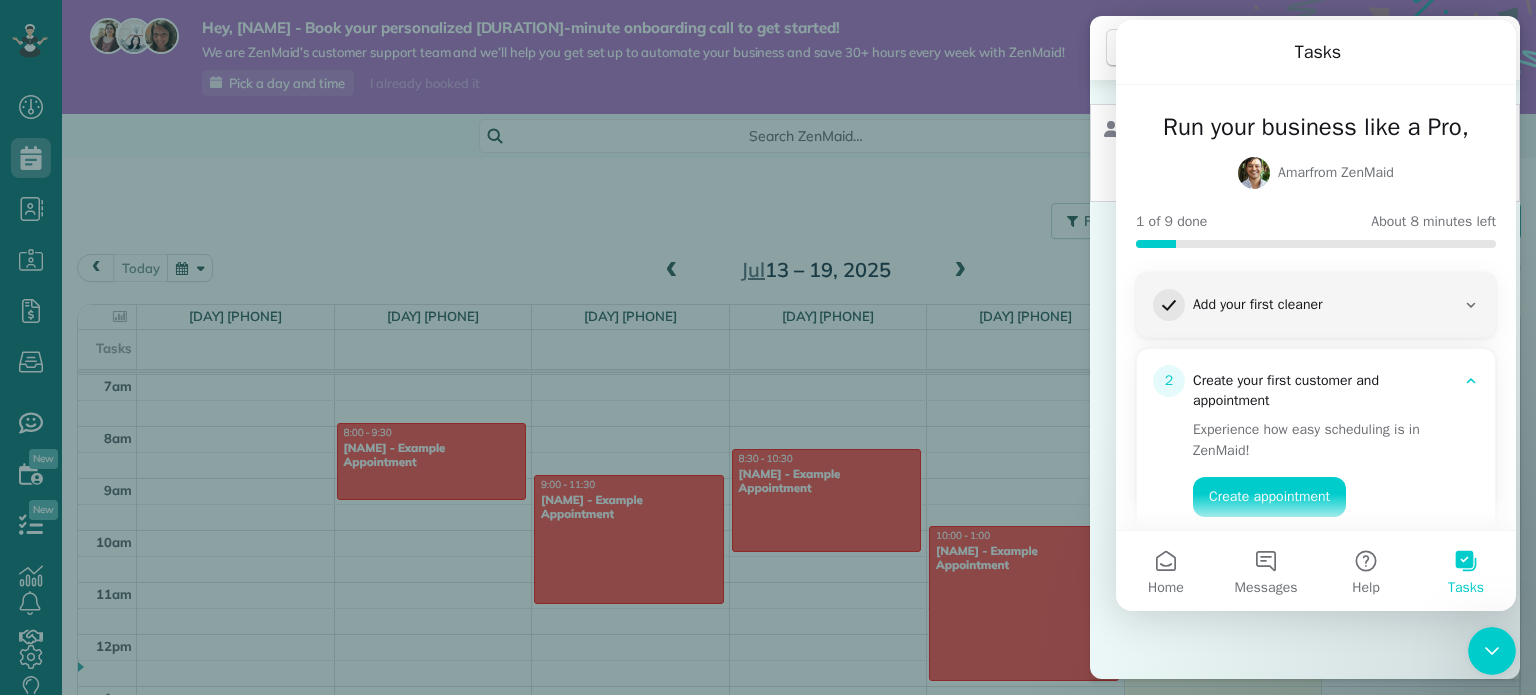 click on "Cancel New appointment Select a contact Add new" at bounding box center (768, 347) 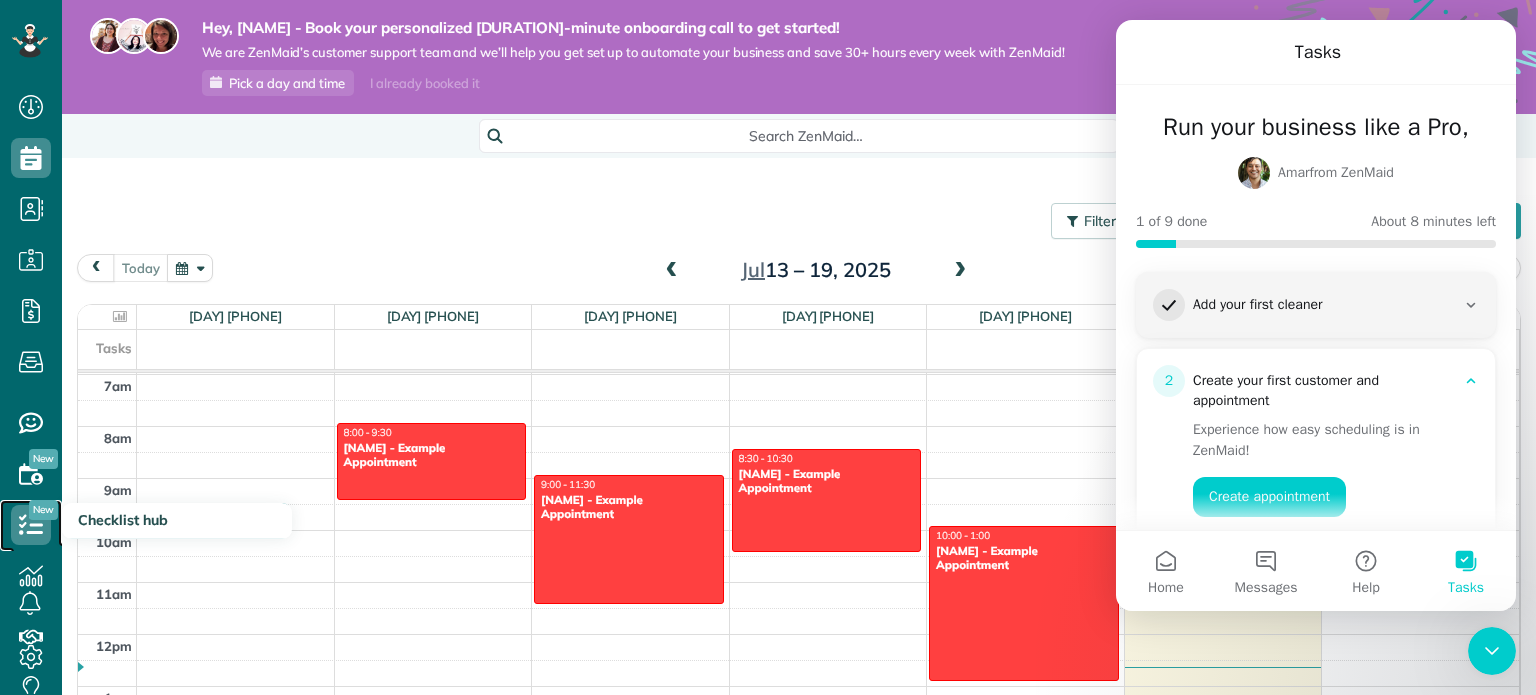 click 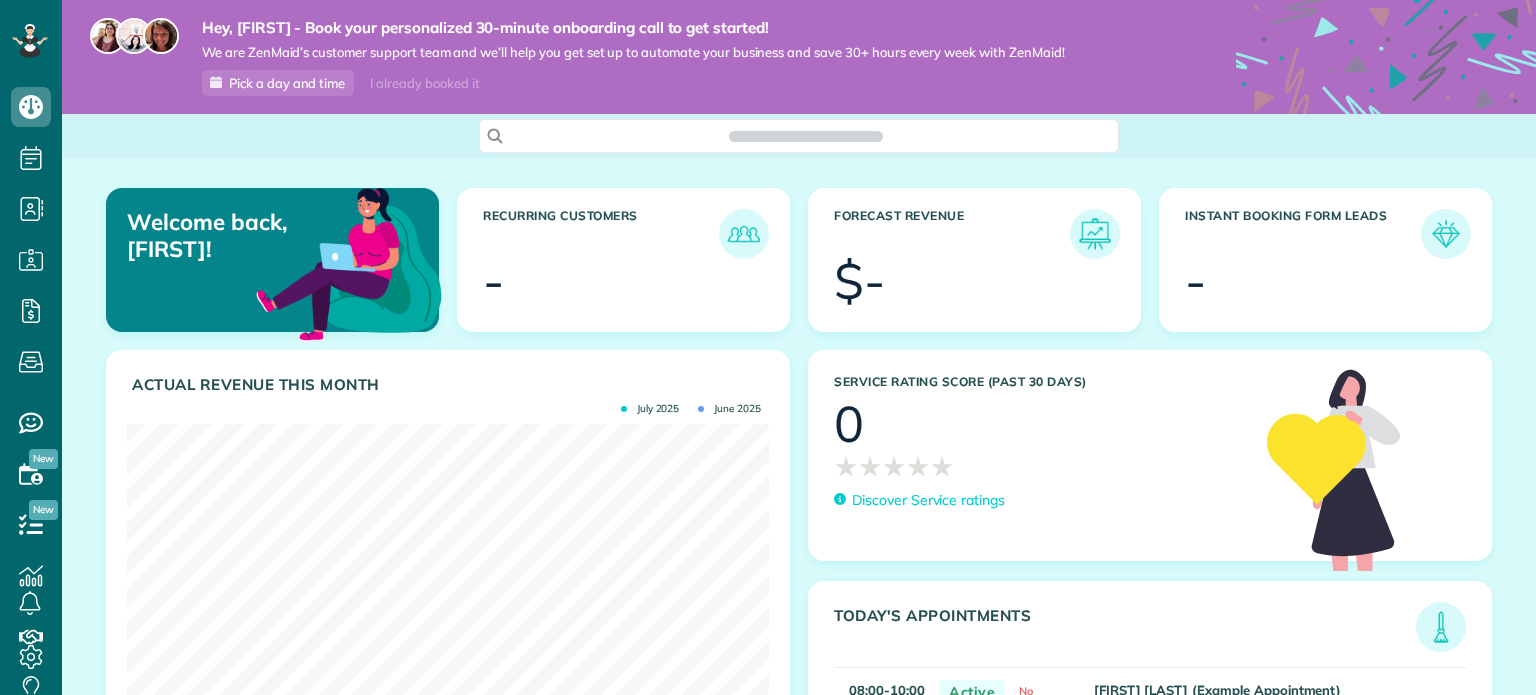 scroll, scrollTop: 0, scrollLeft: 0, axis: both 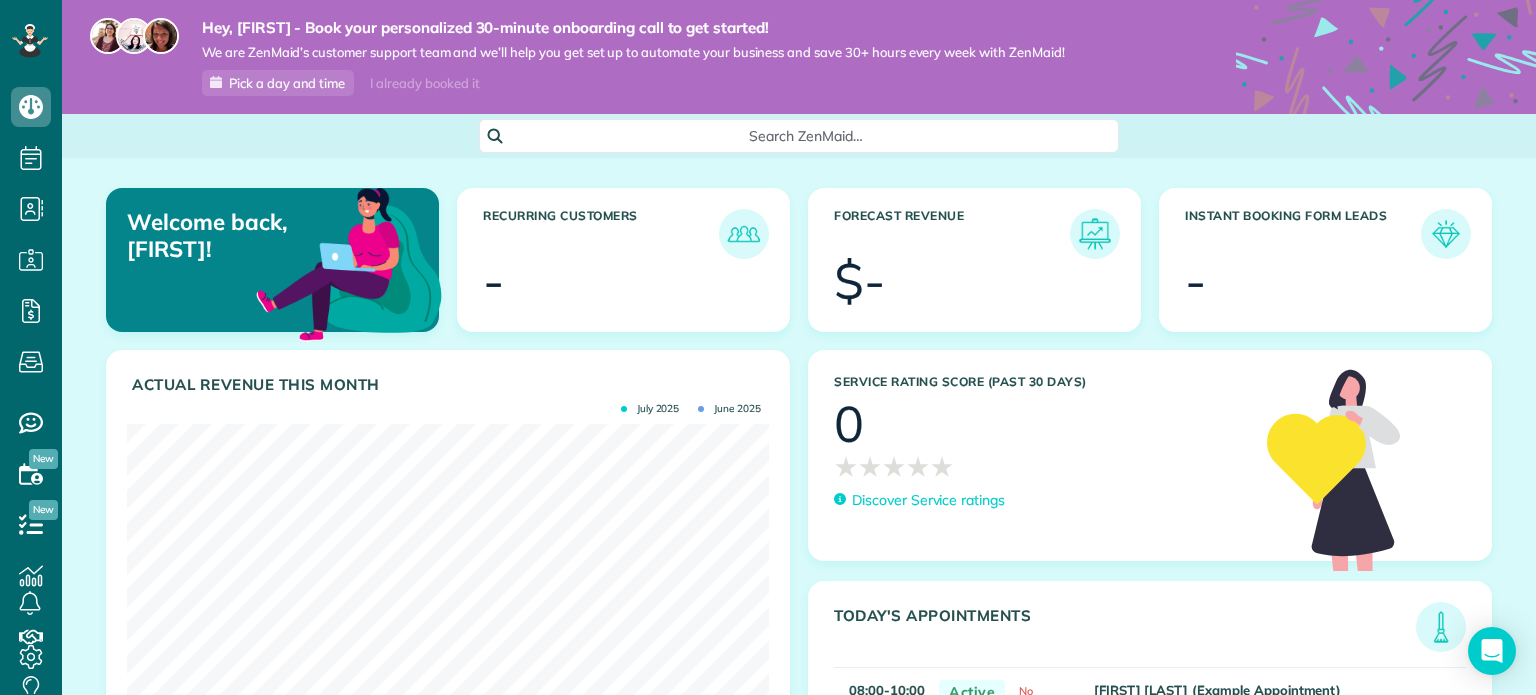 click on "I already booked it" at bounding box center (424, 83) 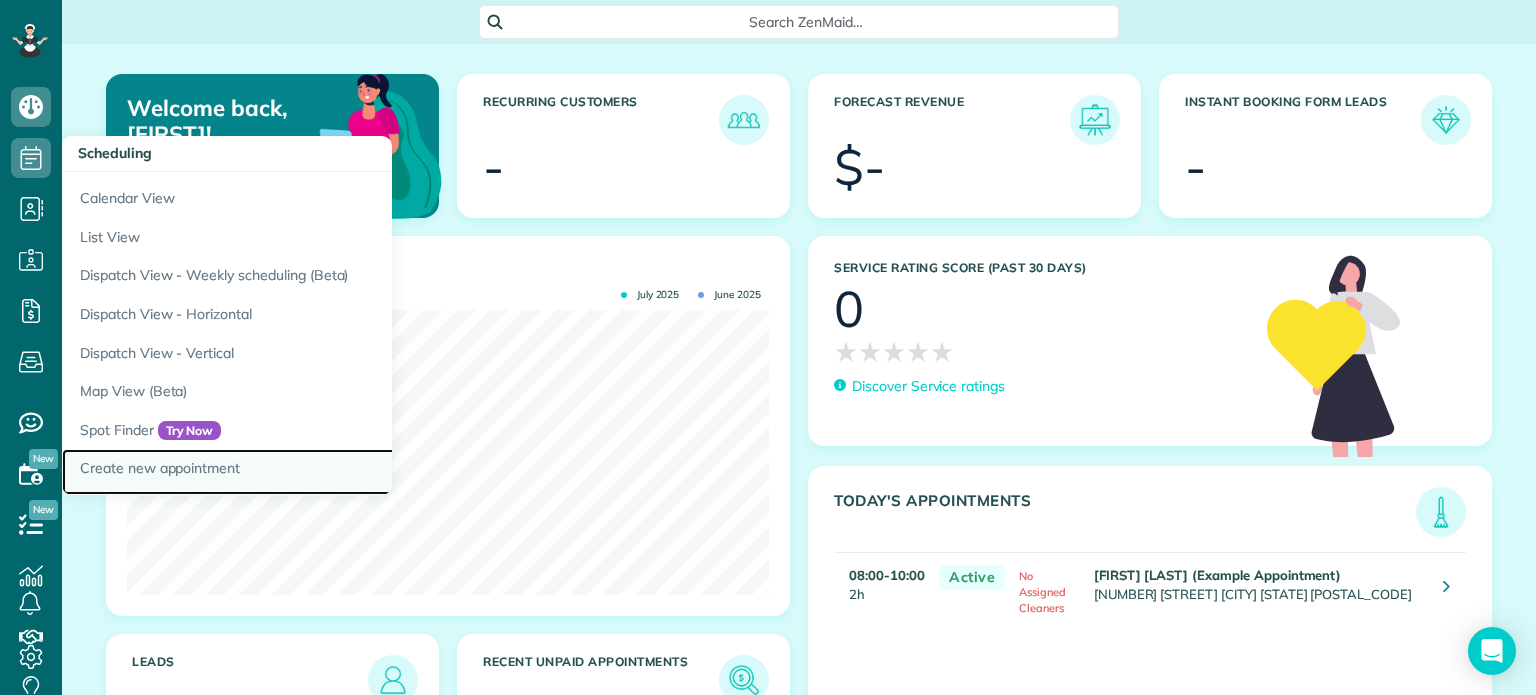 click on "Create new appointment" at bounding box center (312, 472) 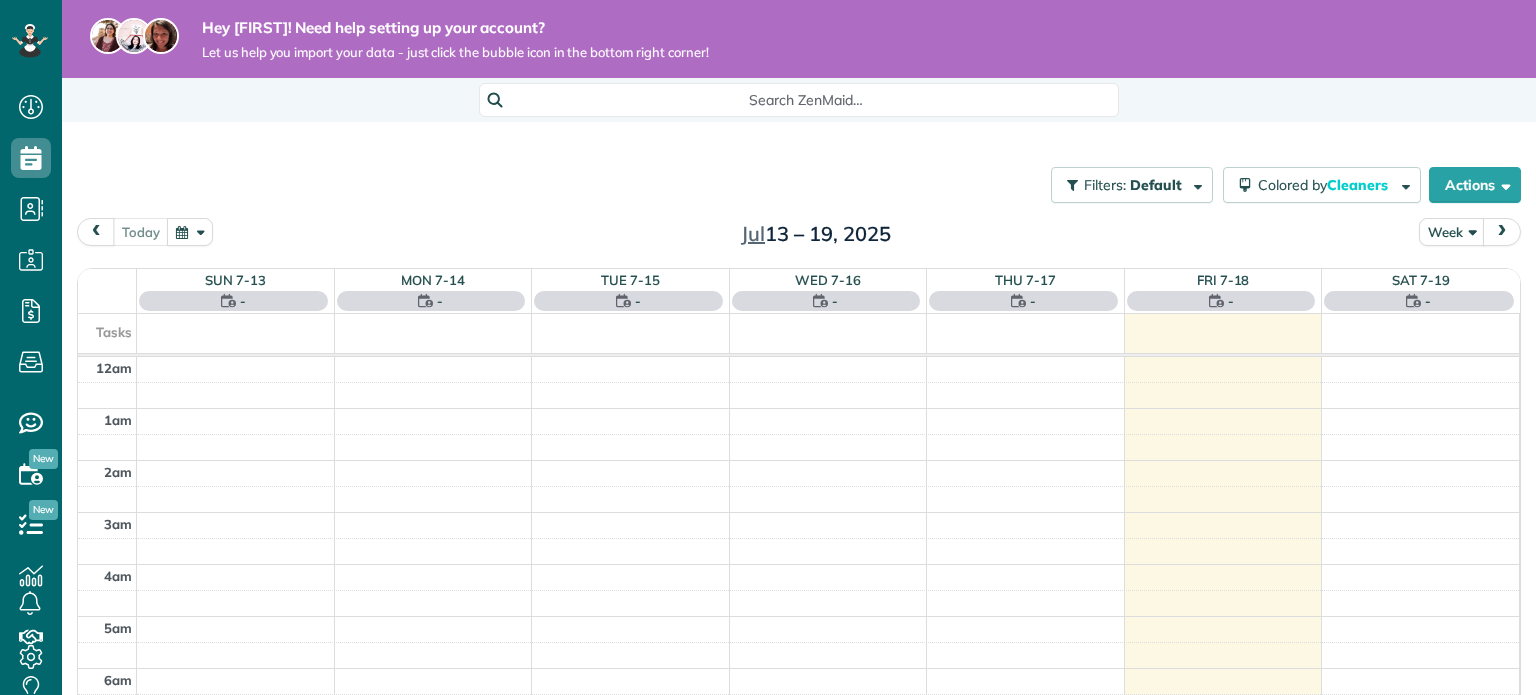 scroll, scrollTop: 0, scrollLeft: 0, axis: both 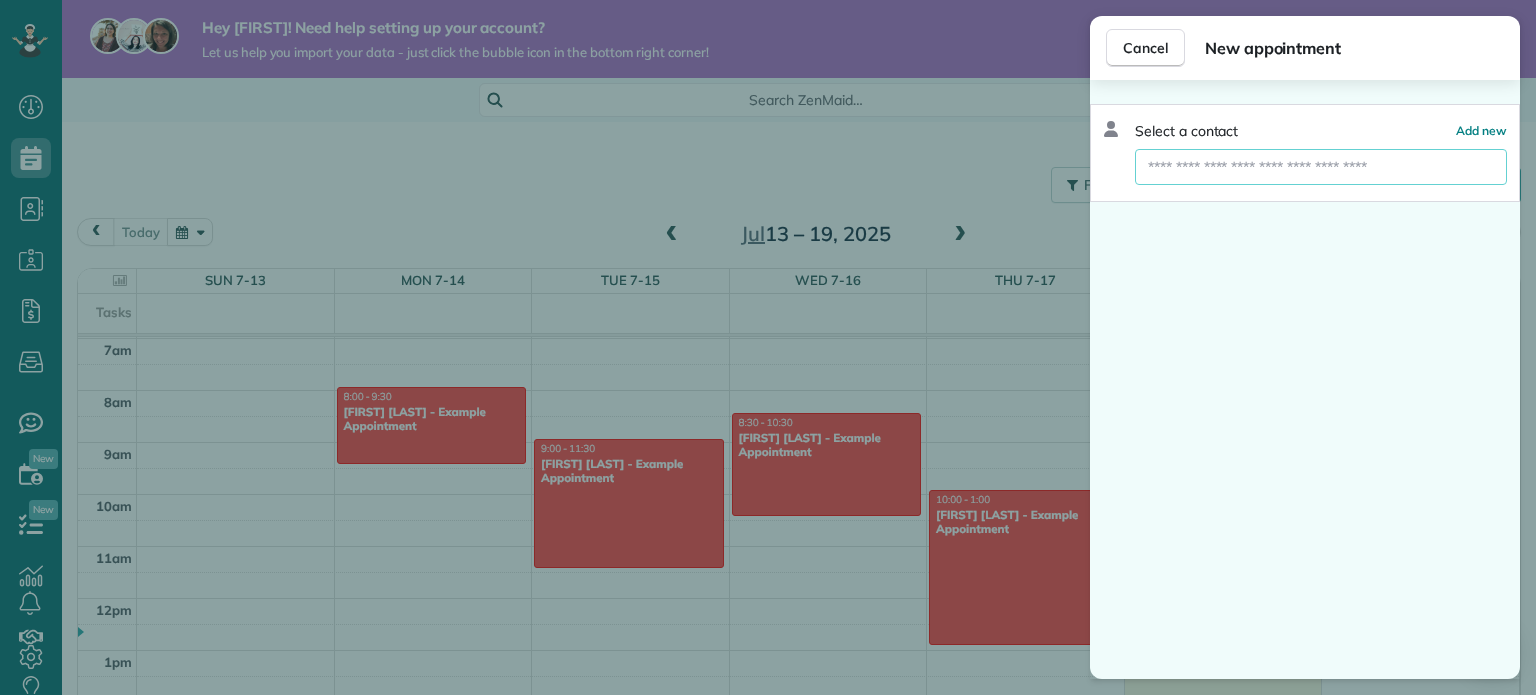 click at bounding box center [1321, 167] 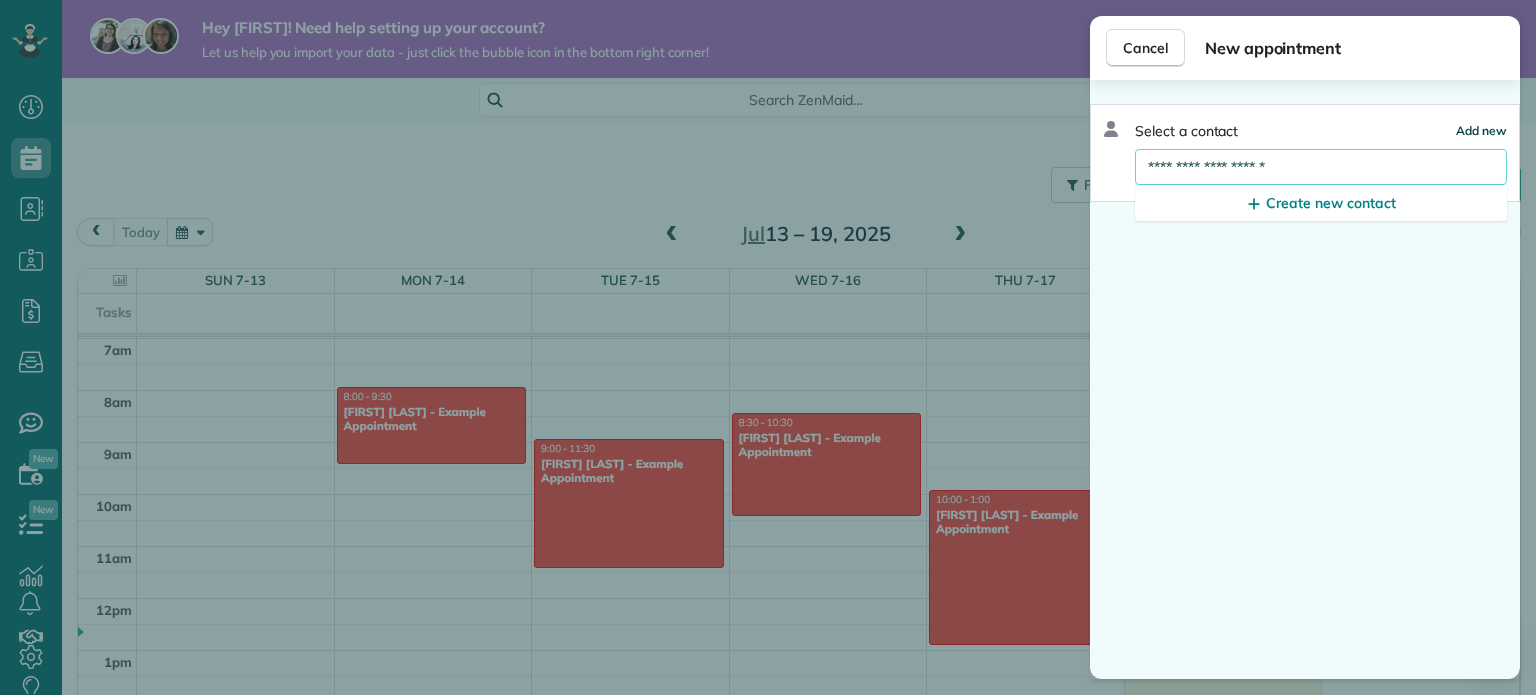 click on "Add new" at bounding box center (1481, 130) 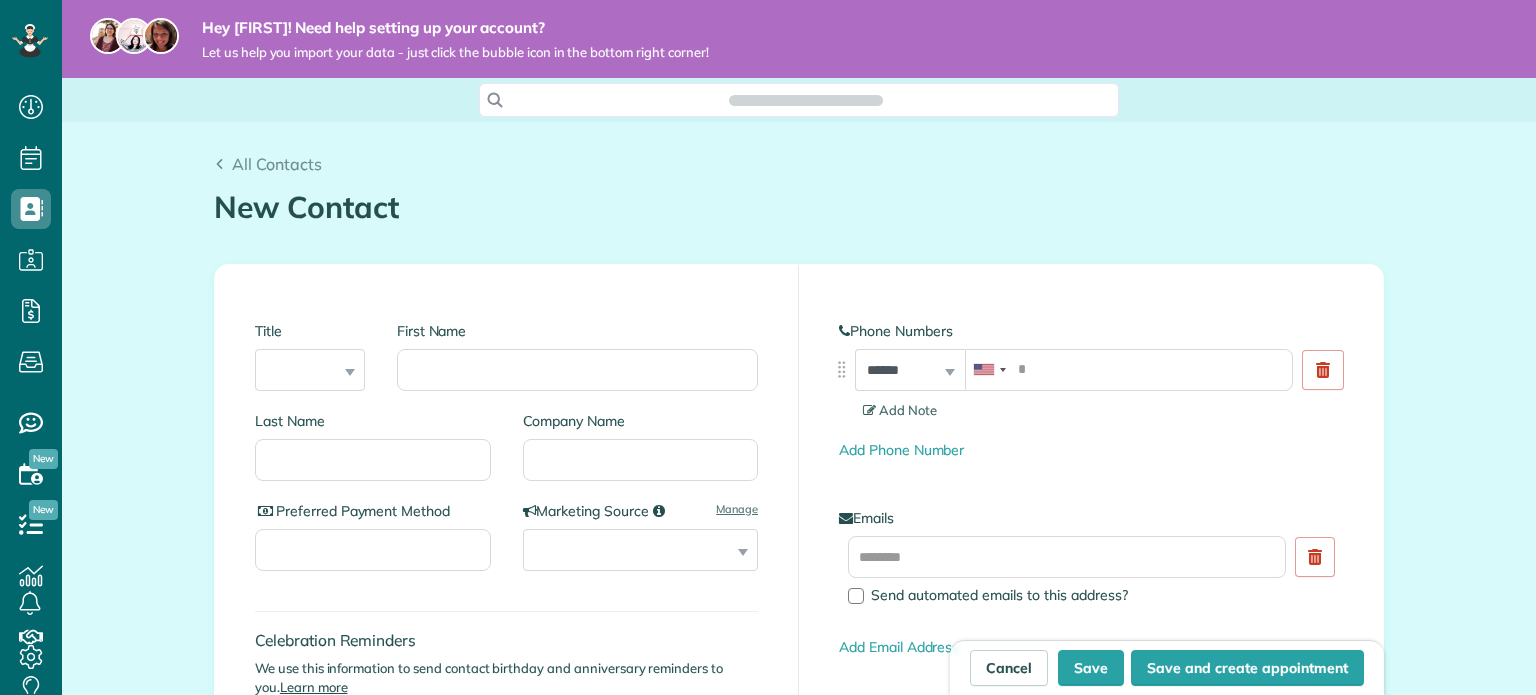 scroll, scrollTop: 0, scrollLeft: 0, axis: both 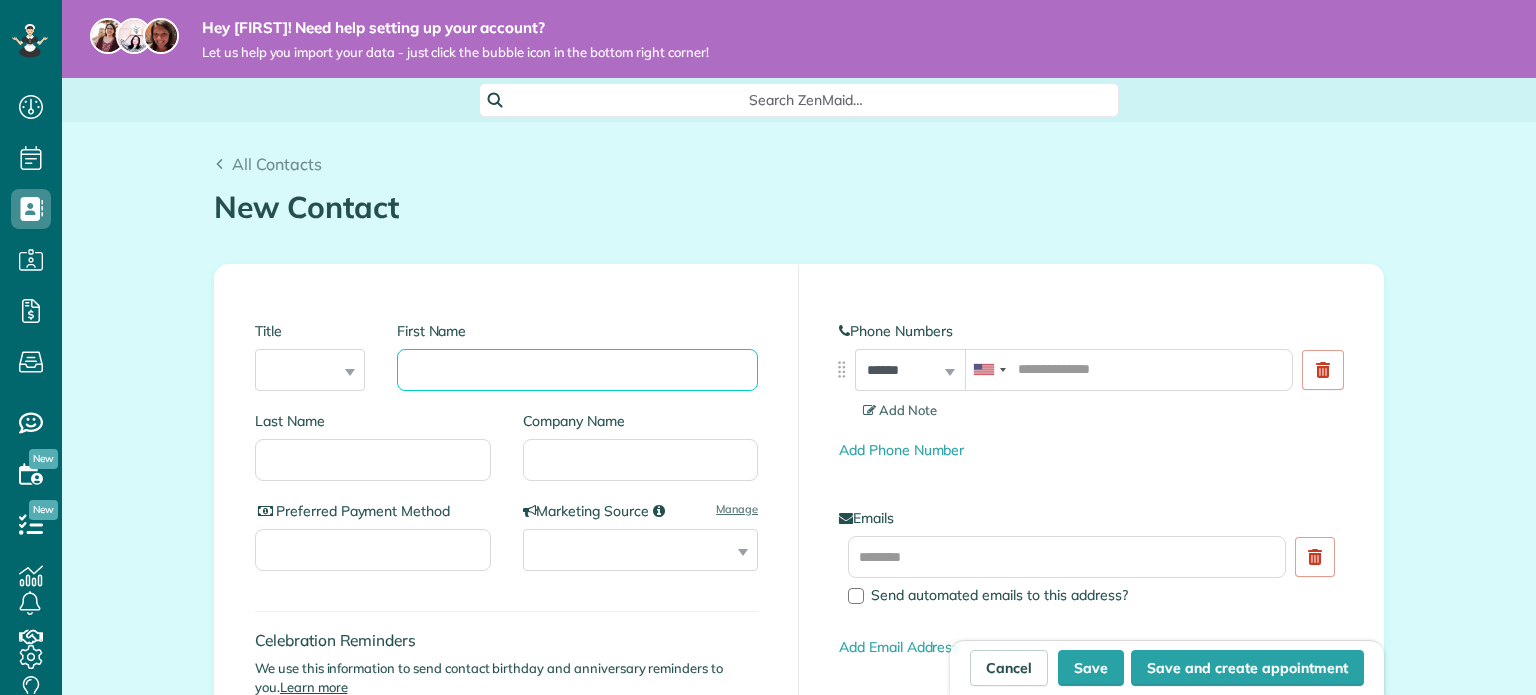 click on "First Name" at bounding box center [577, 370] 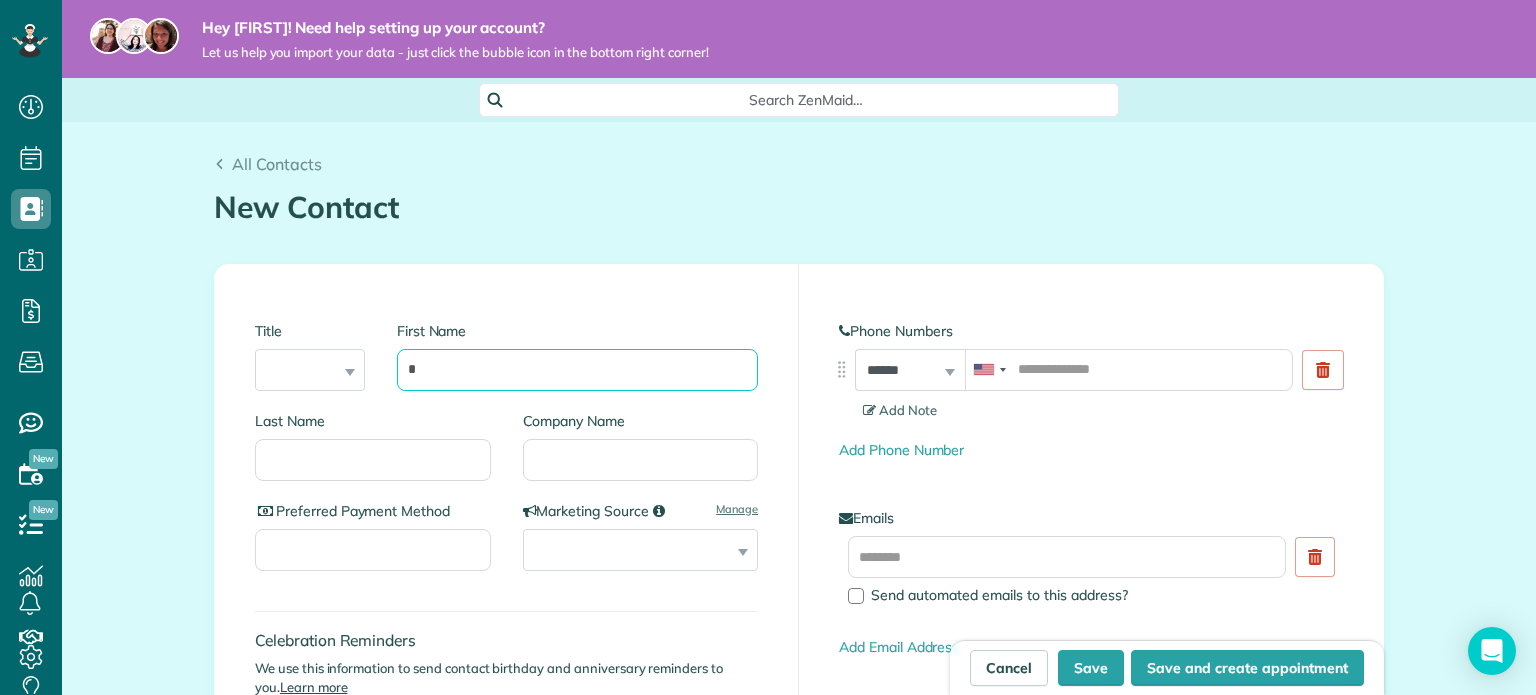 type on "*" 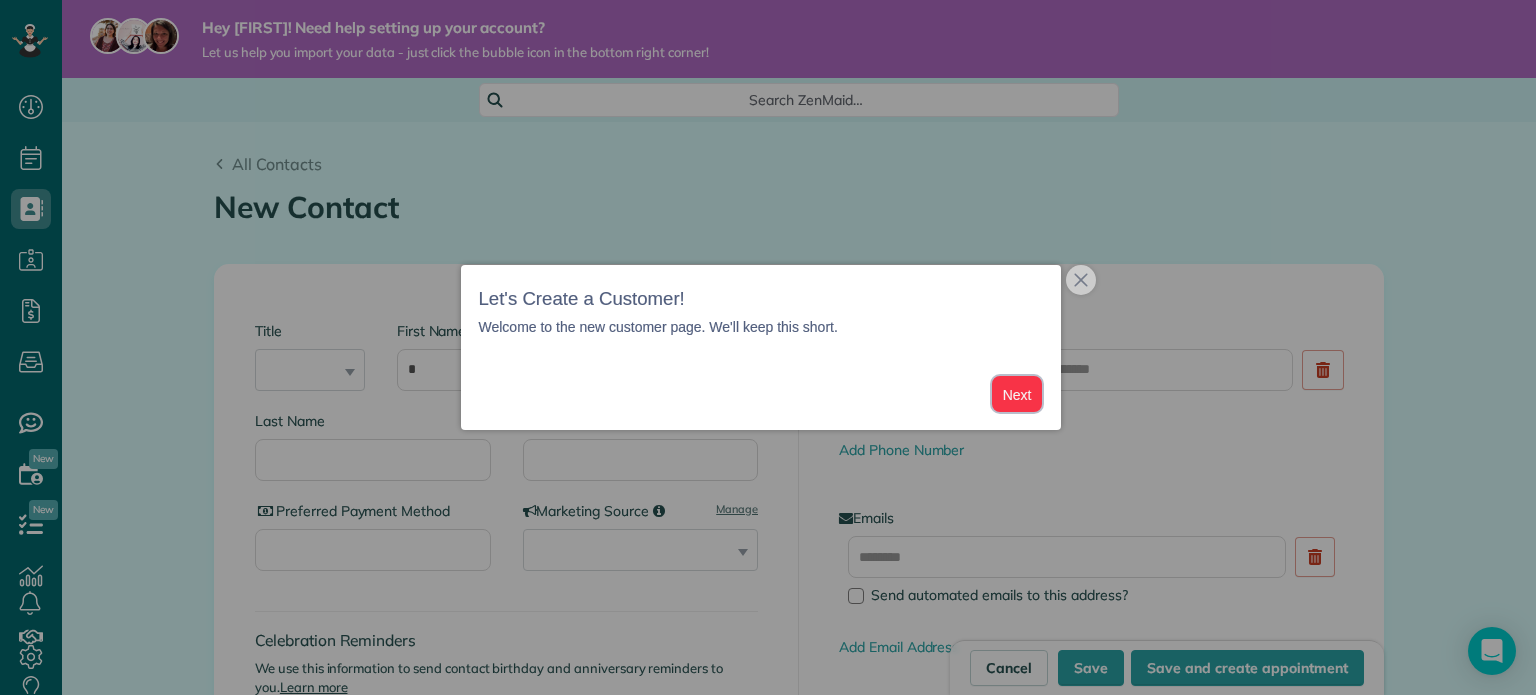 click on "Next" at bounding box center (1017, 394) 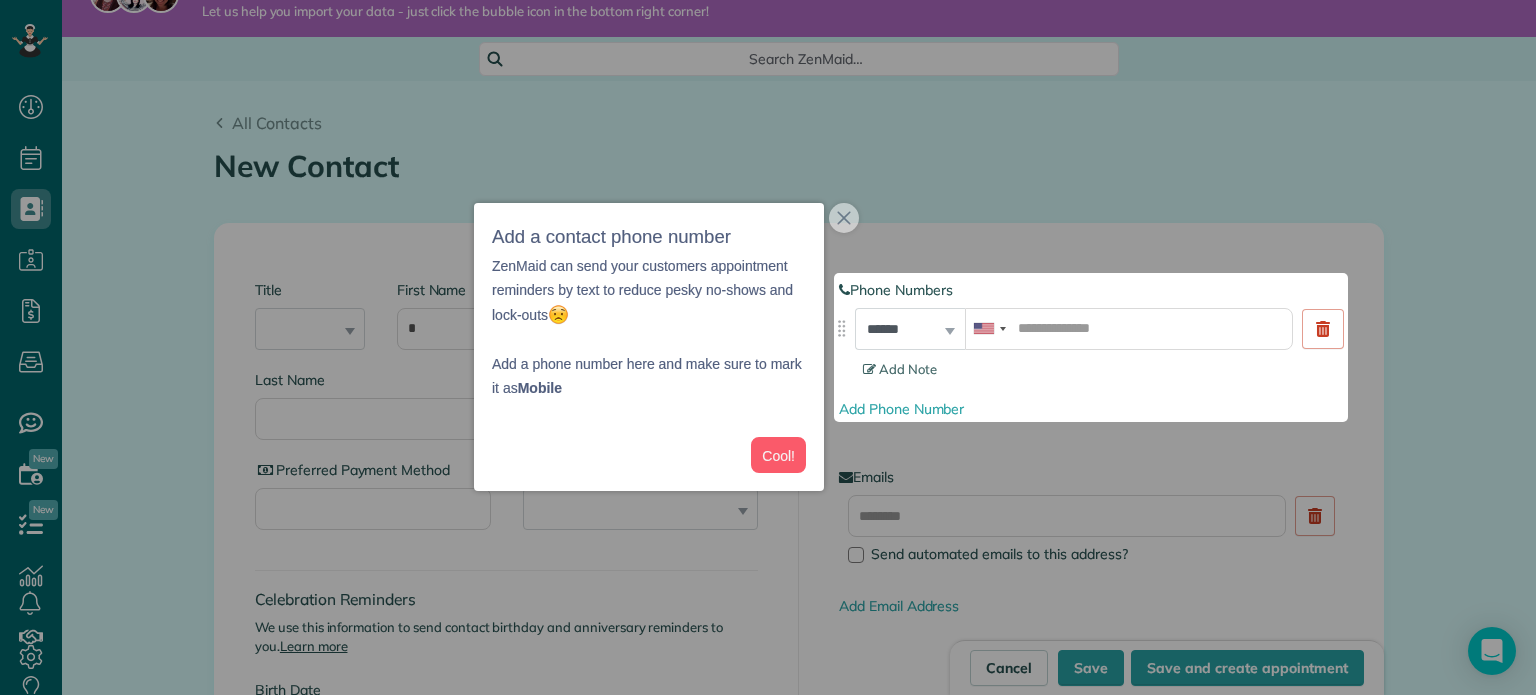 scroll, scrollTop: 42, scrollLeft: 0, axis: vertical 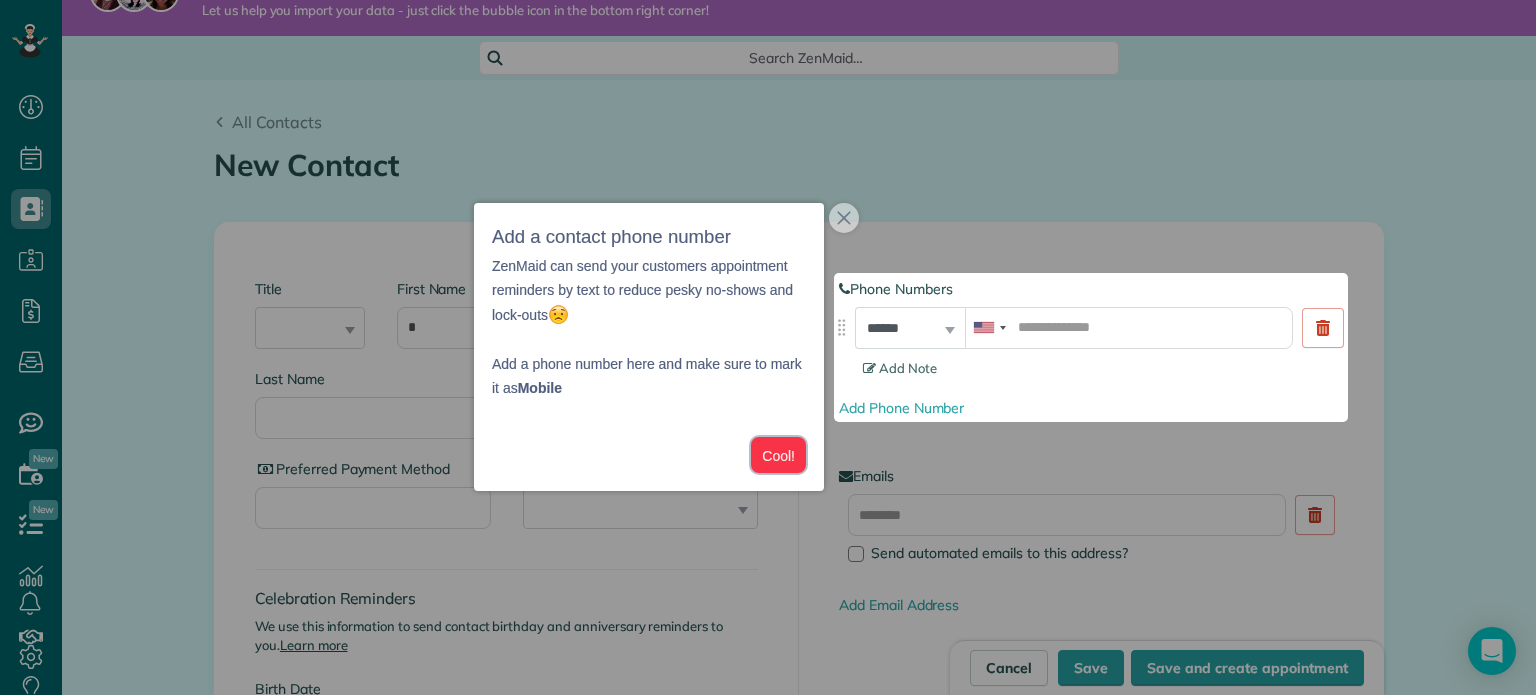 click on "Cool!" at bounding box center [778, 455] 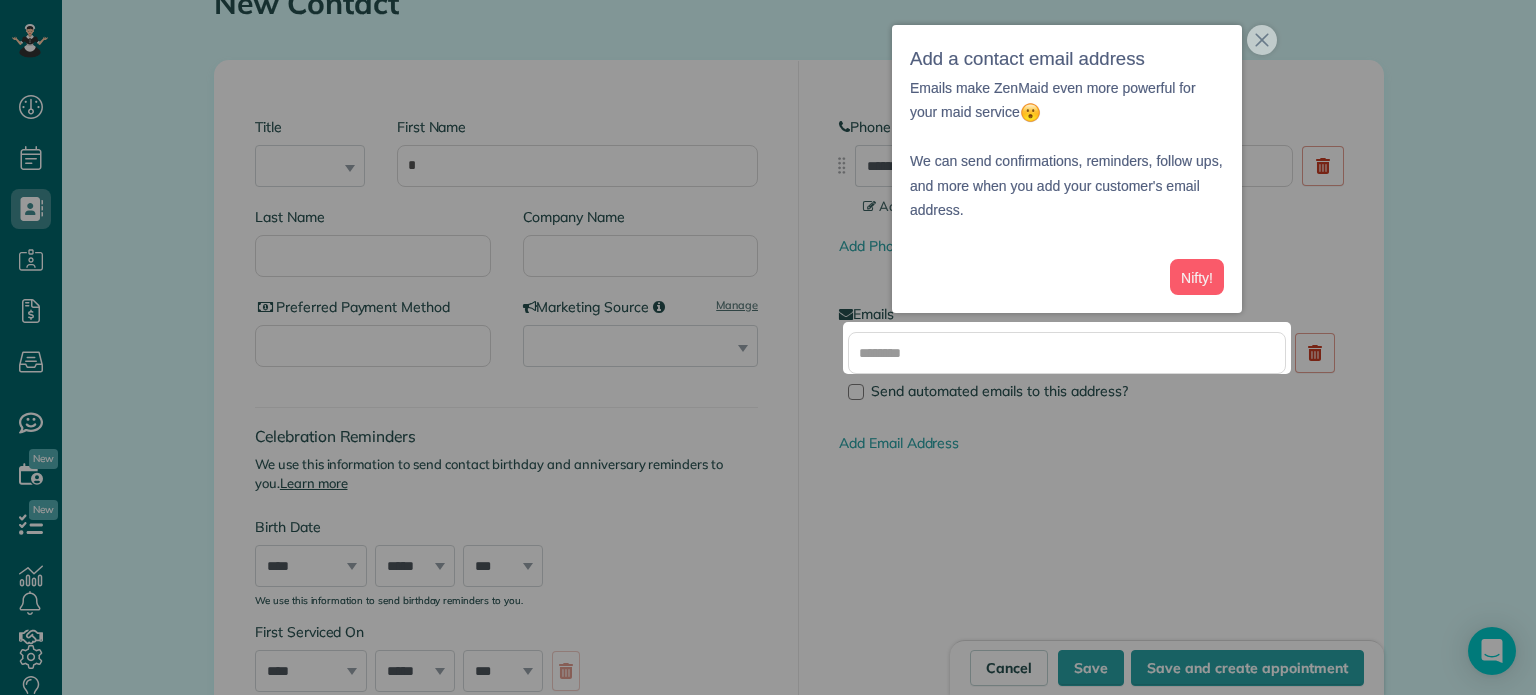 scroll, scrollTop: 208, scrollLeft: 0, axis: vertical 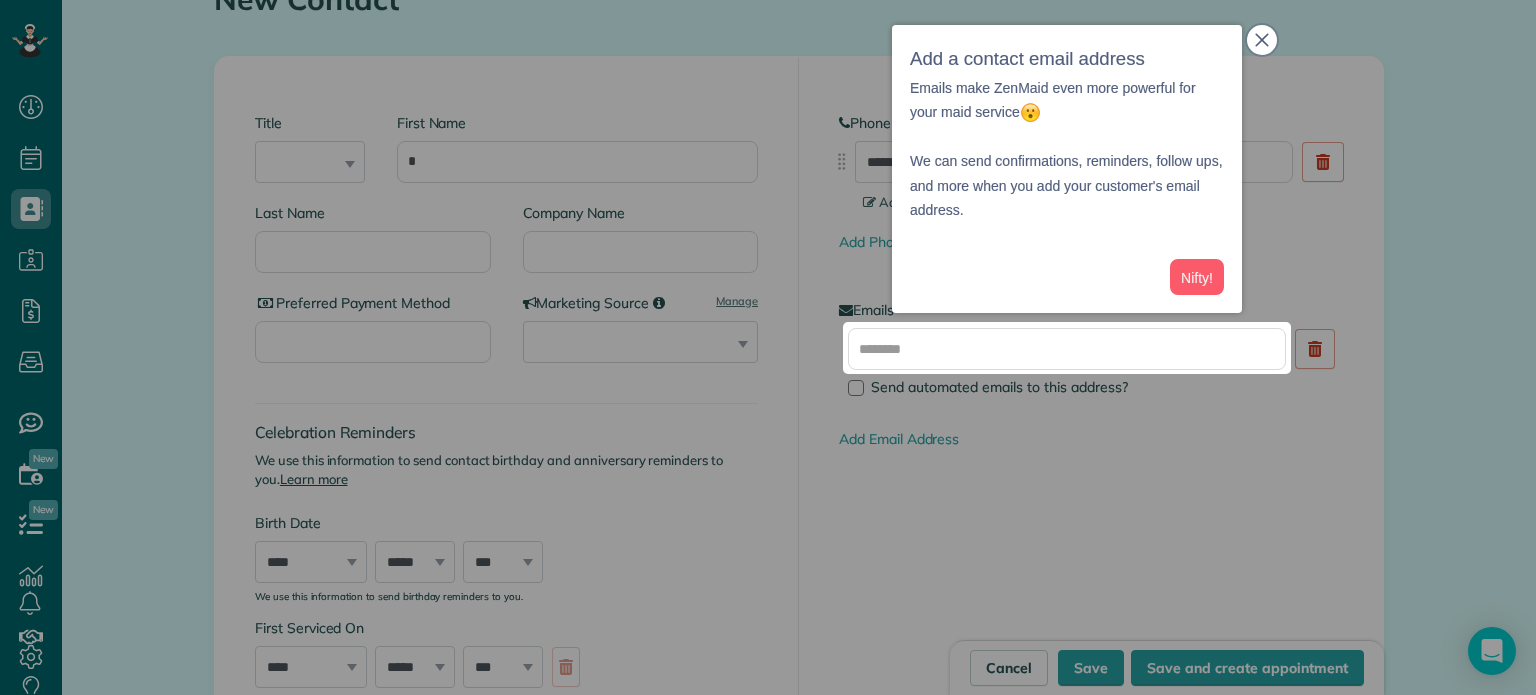 click at bounding box center [1262, 40] 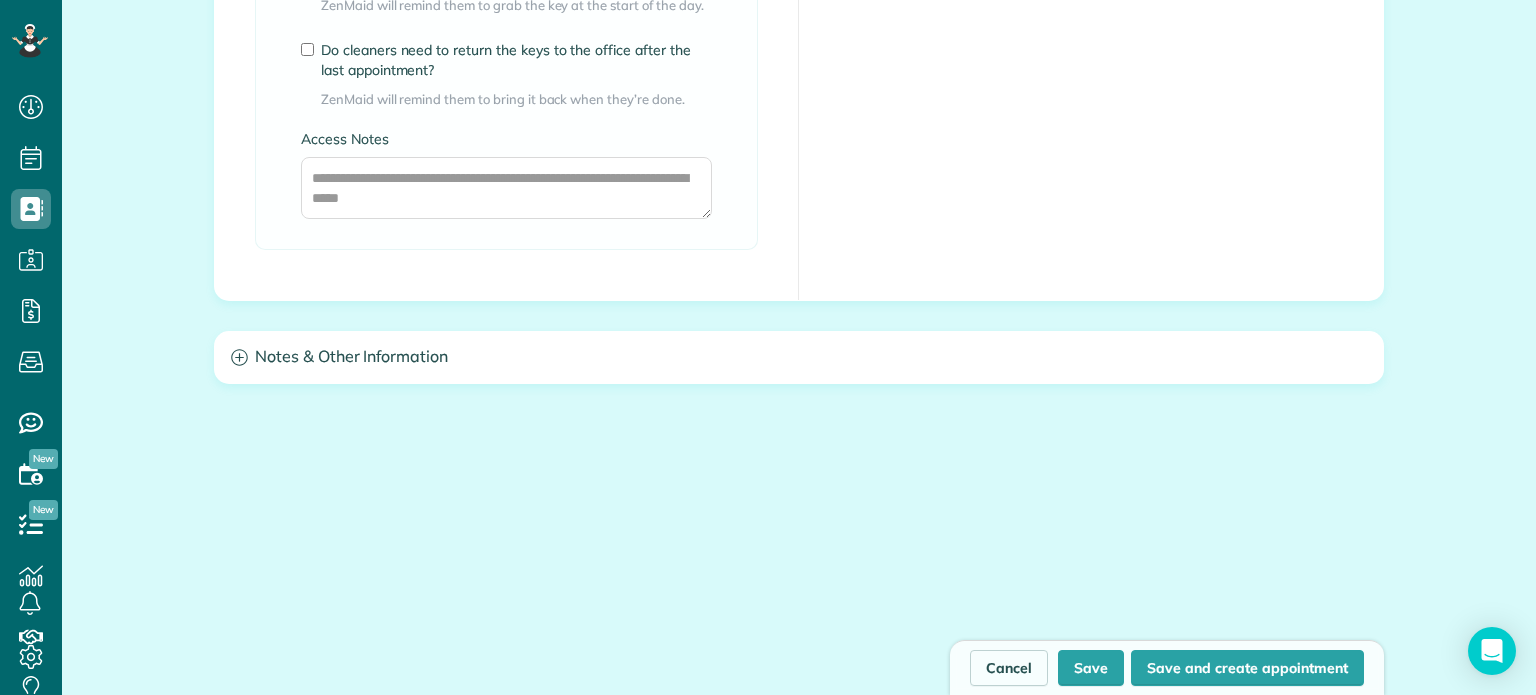scroll, scrollTop: 1714, scrollLeft: 0, axis: vertical 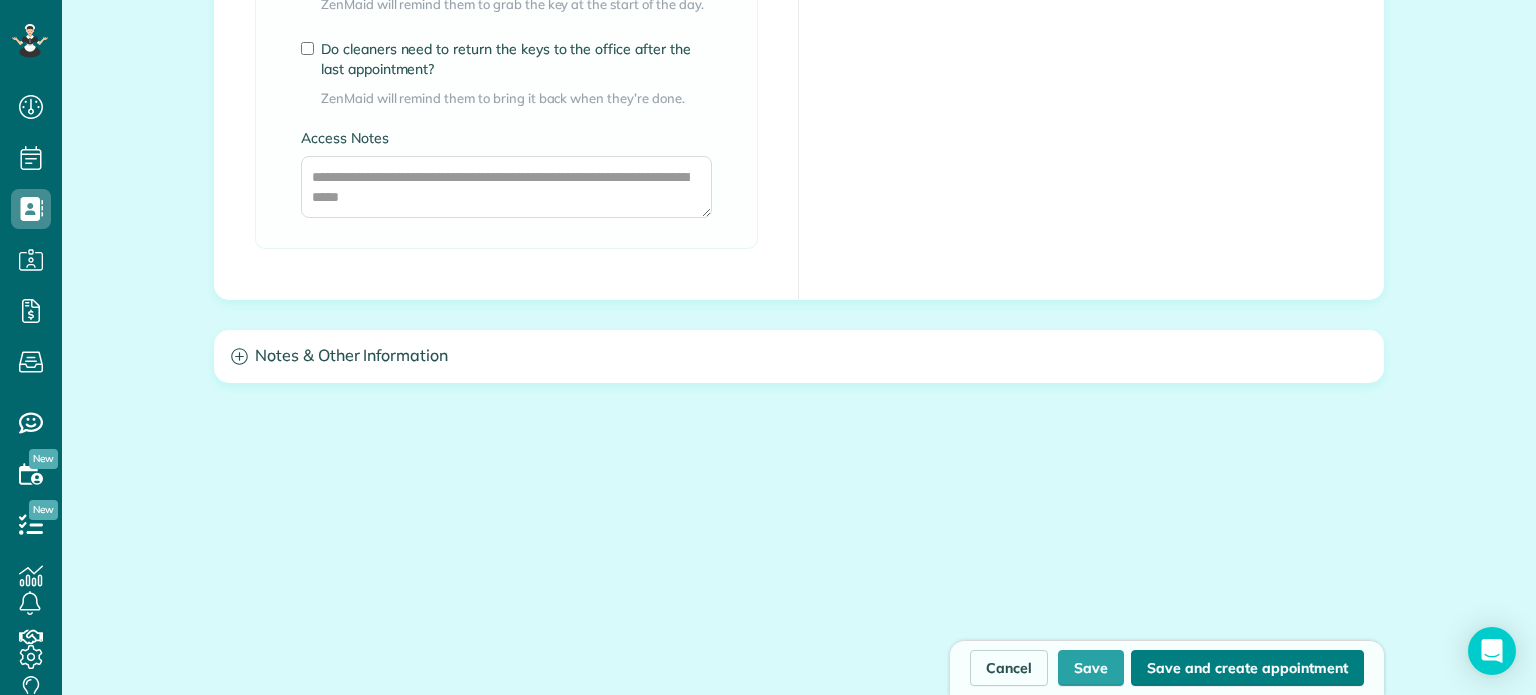 click on "Save and create appointment" at bounding box center [1247, 668] 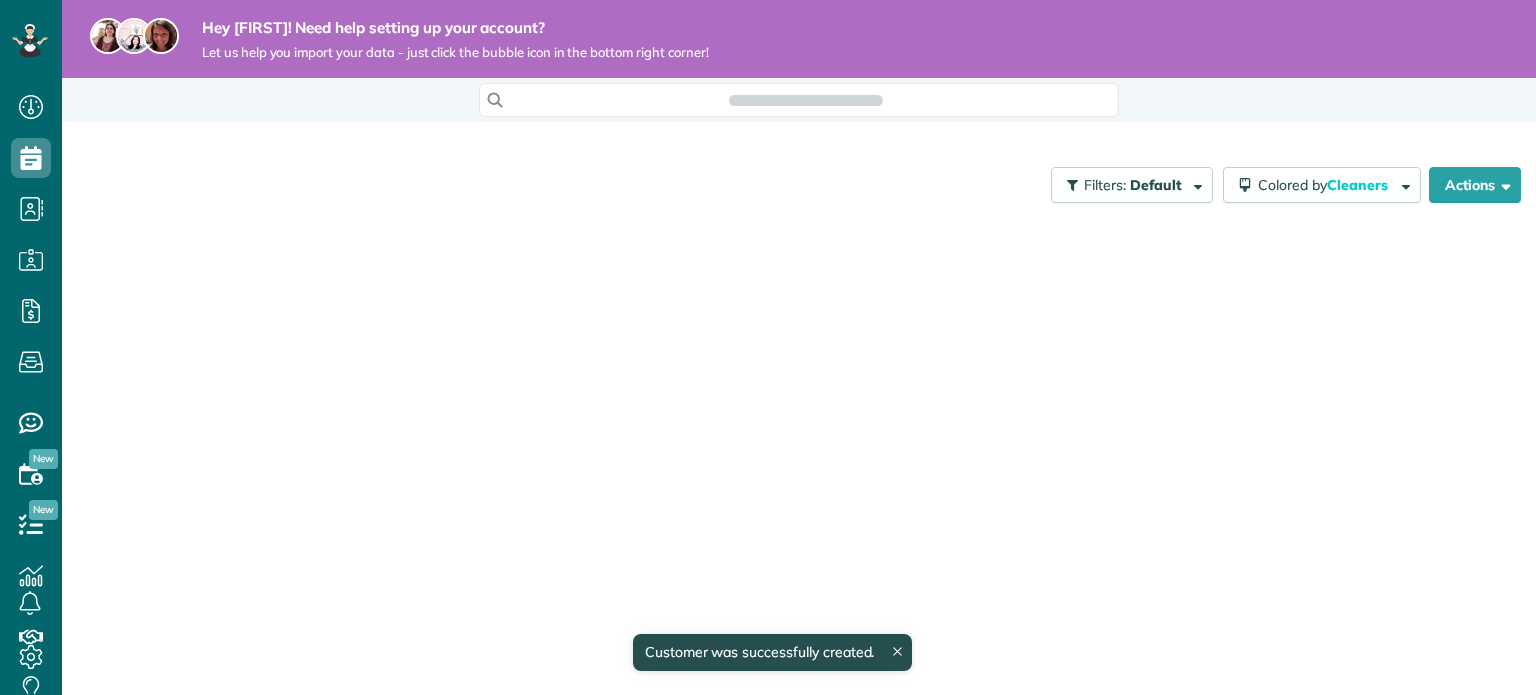 scroll, scrollTop: 0, scrollLeft: 0, axis: both 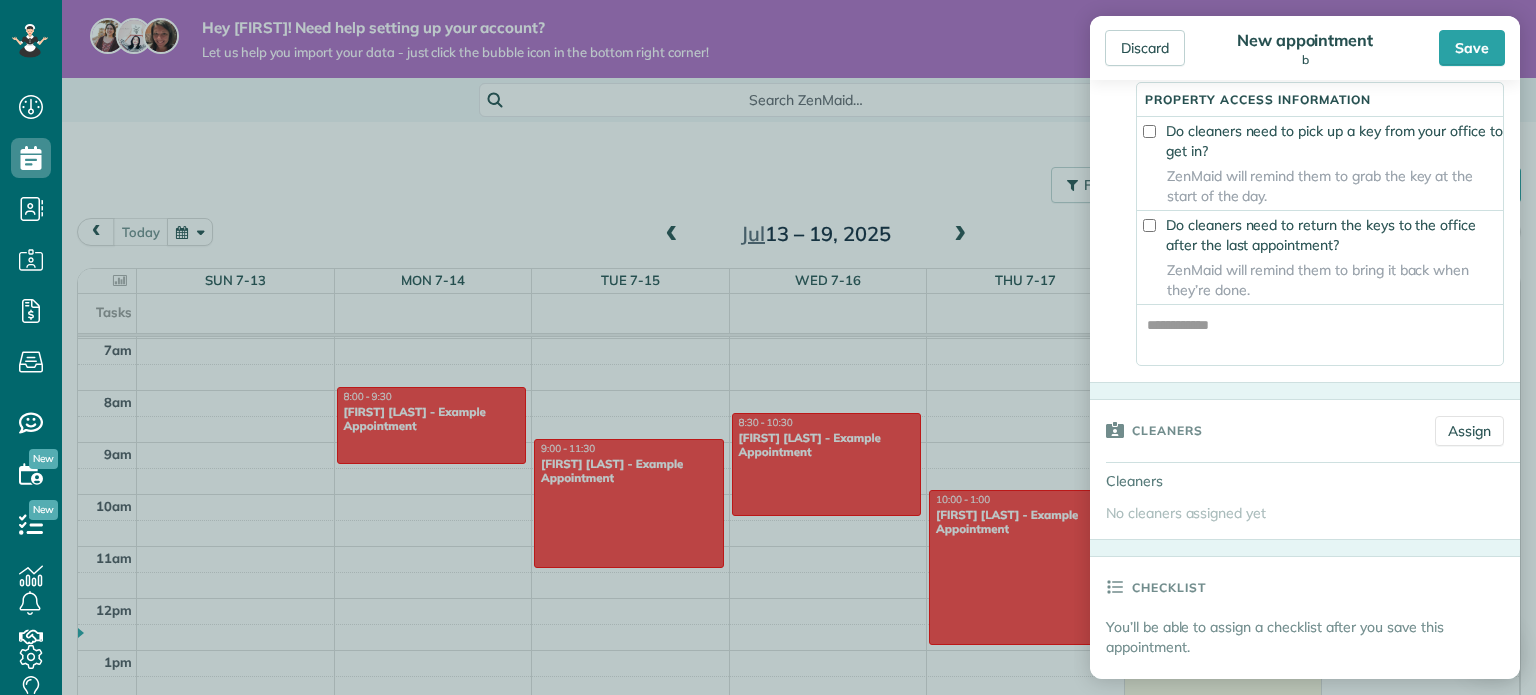 click on "Do cleaners need to return the keys to the office after the last appointment?" at bounding box center (1320, 235) 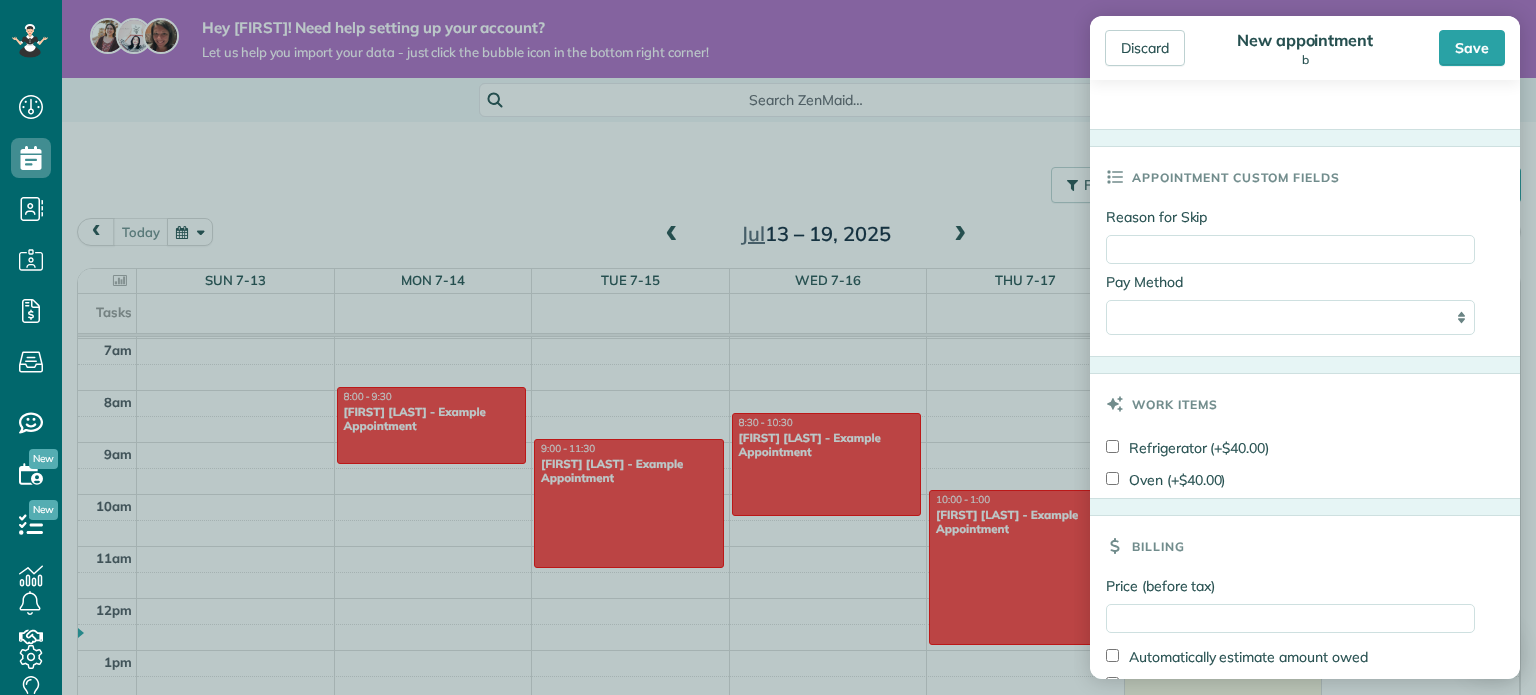scroll, scrollTop: 1339, scrollLeft: 0, axis: vertical 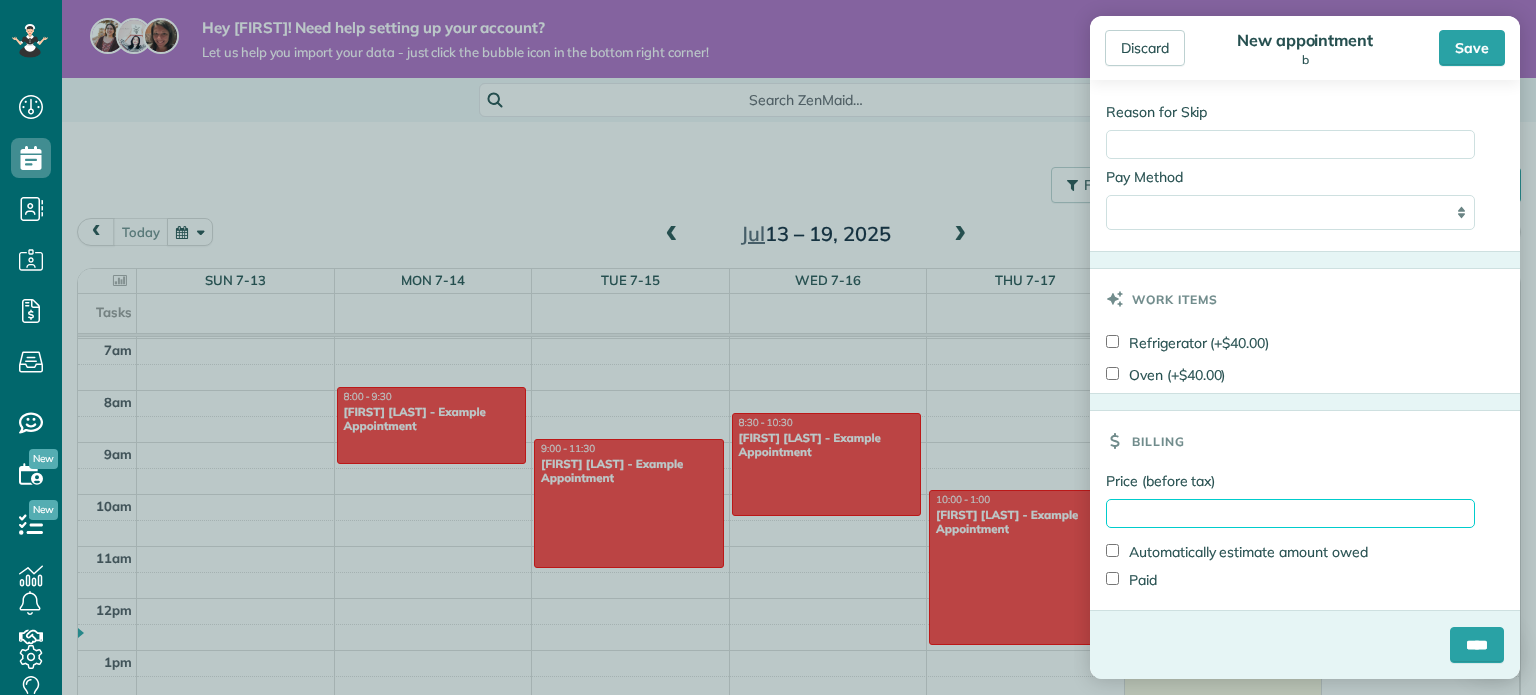 click on "Price (before tax)" at bounding box center (1290, 513) 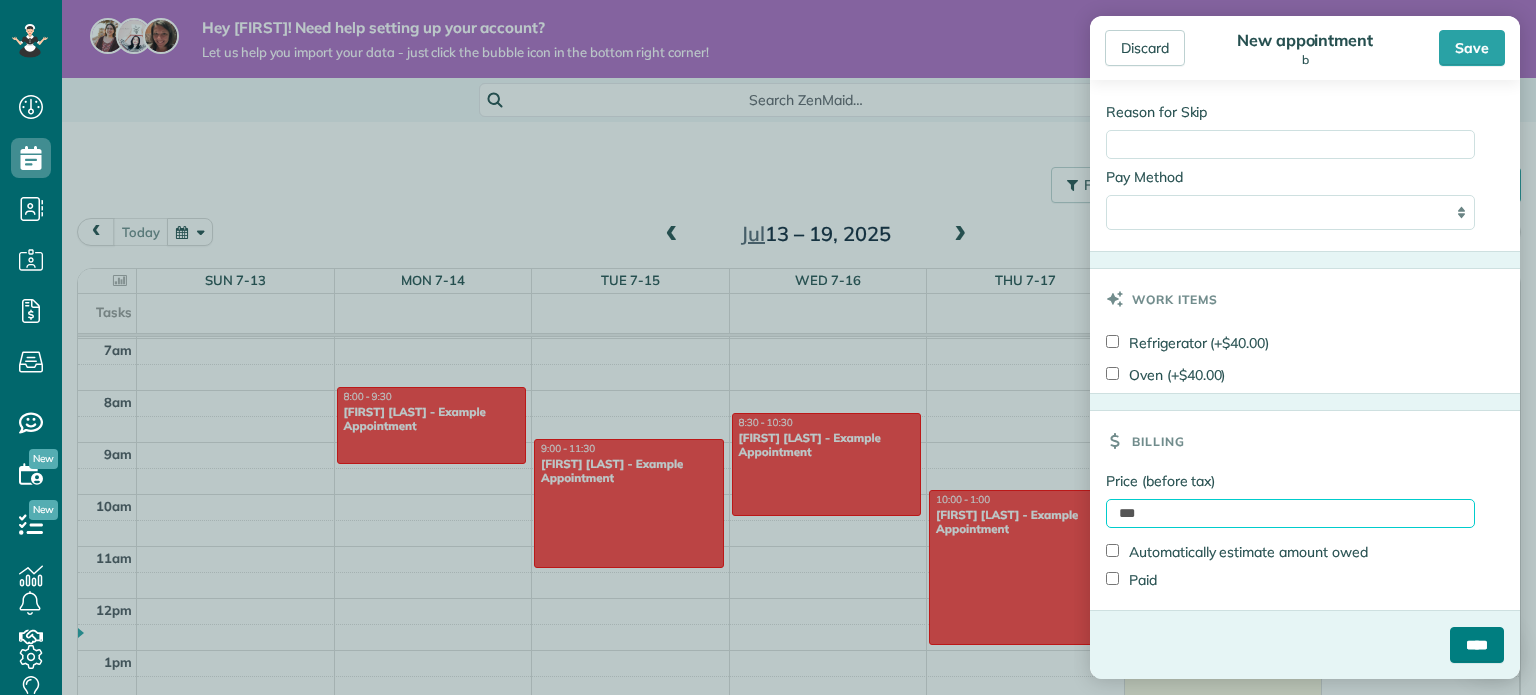 type on "***" 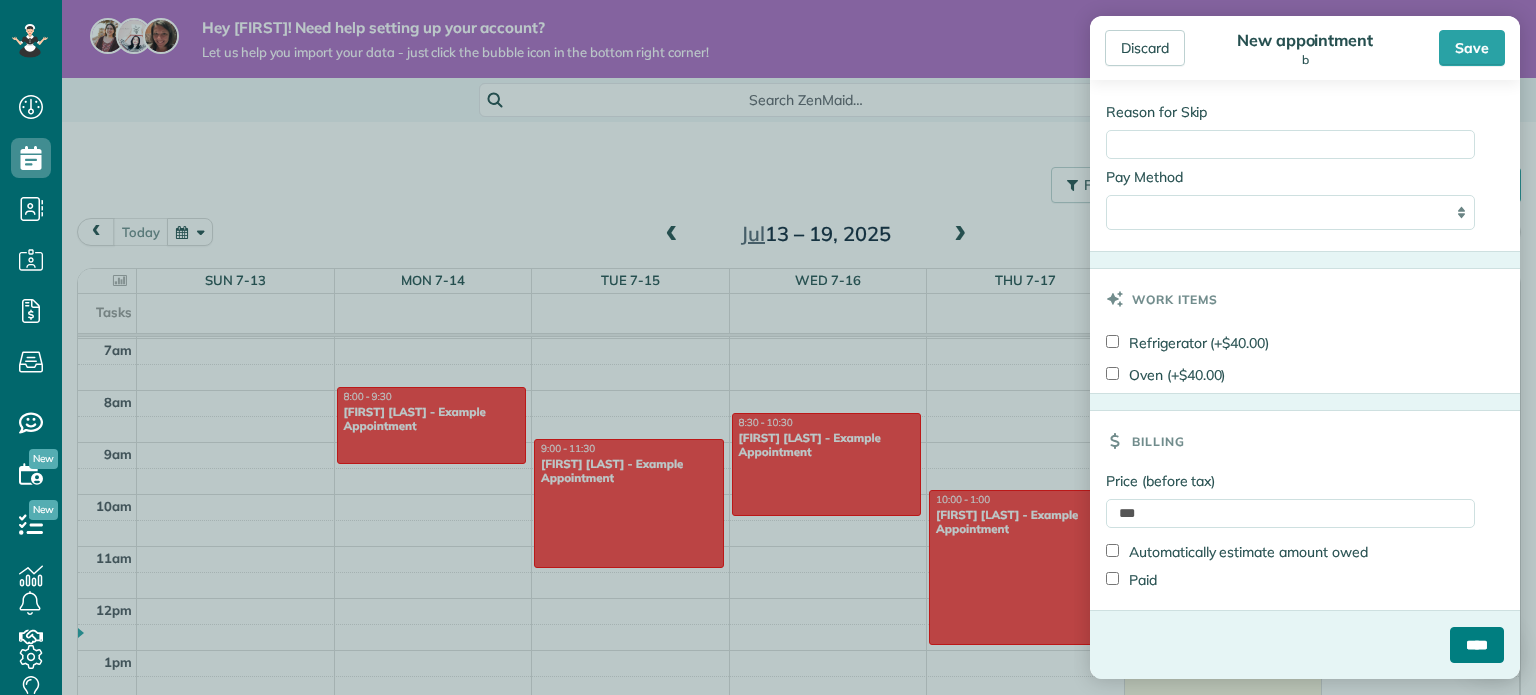 click on "****" at bounding box center [1477, 645] 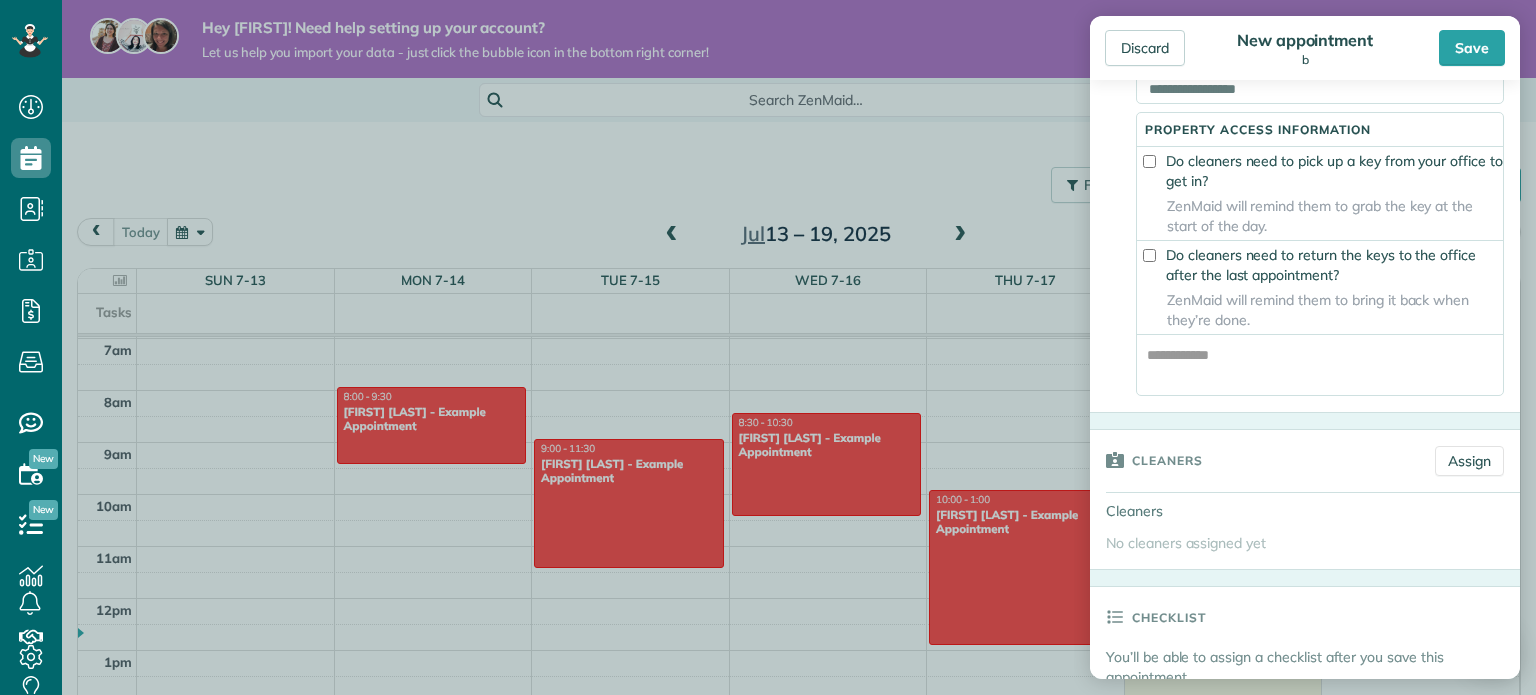 scroll, scrollTop: 1841, scrollLeft: 0, axis: vertical 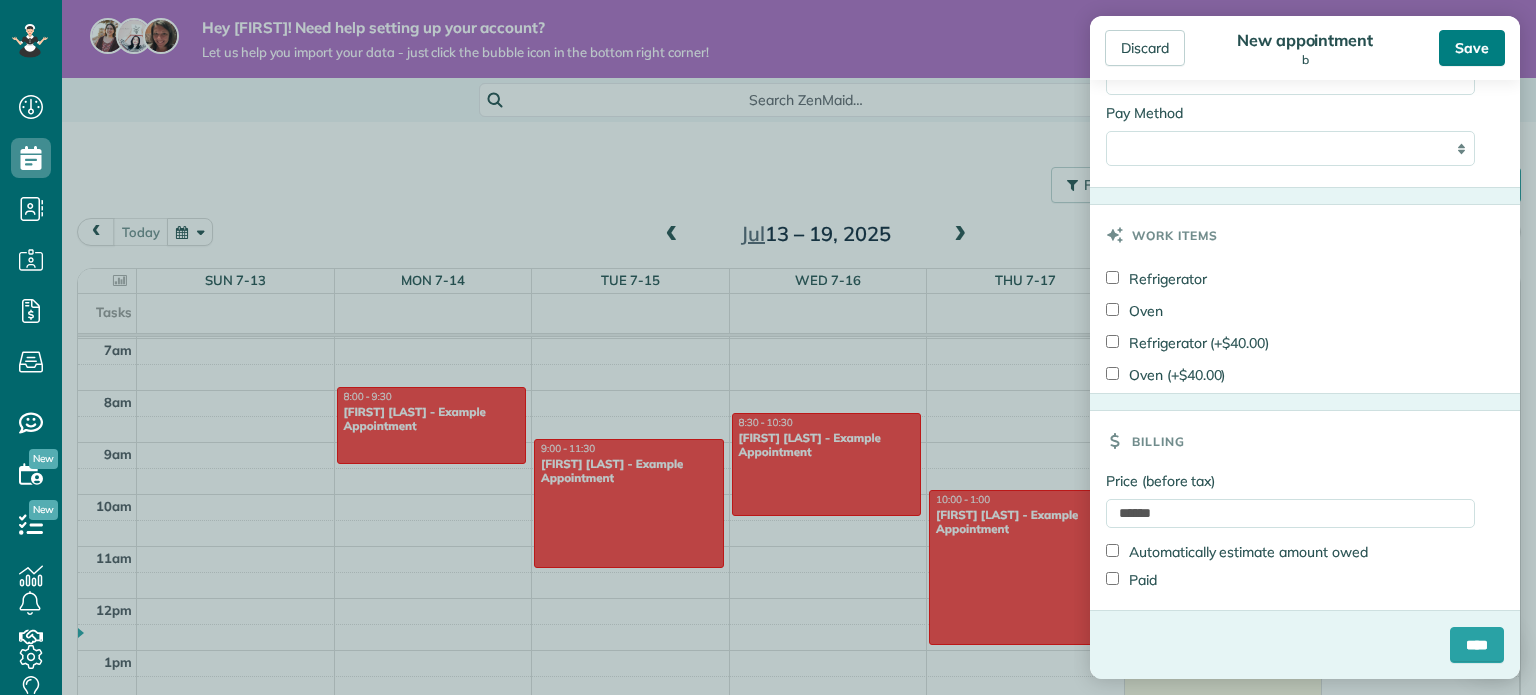 click on "Save" at bounding box center [1472, 48] 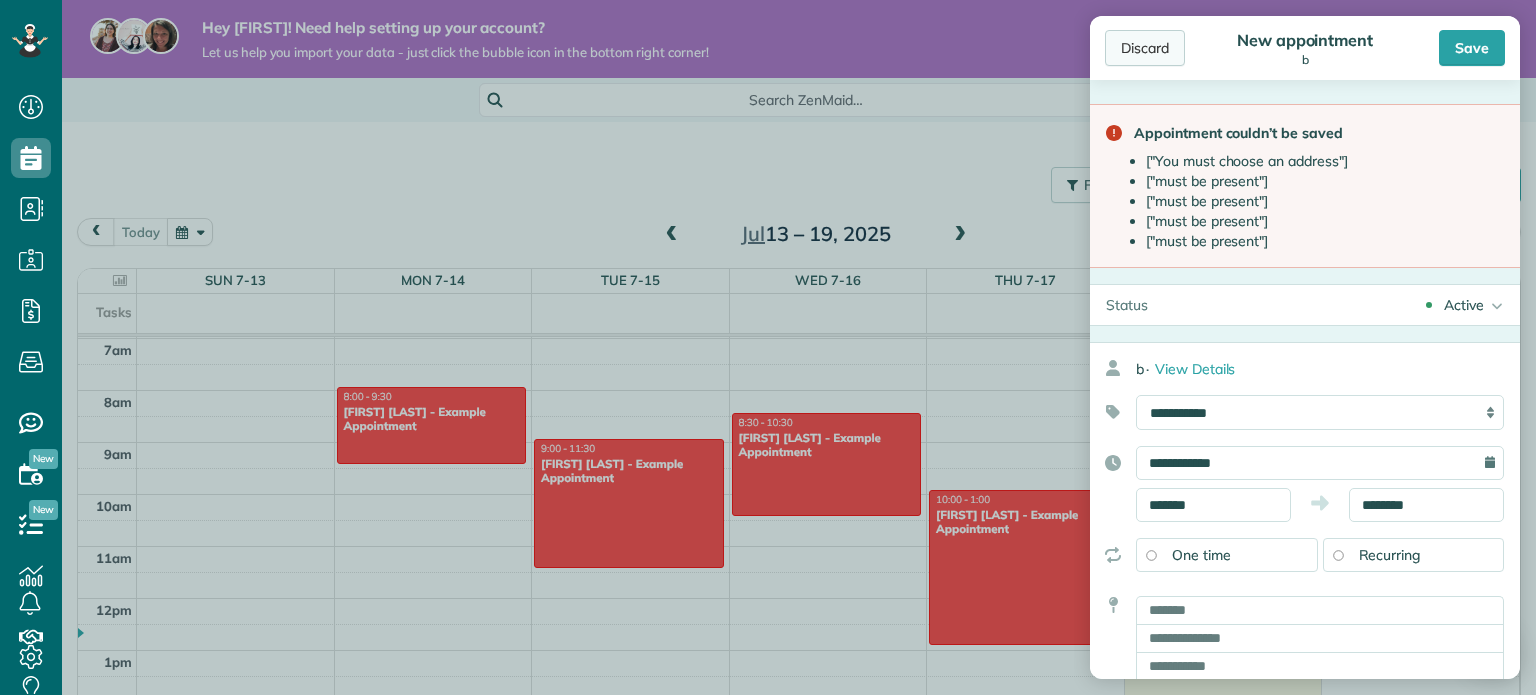 click on "Discard" at bounding box center (1145, 48) 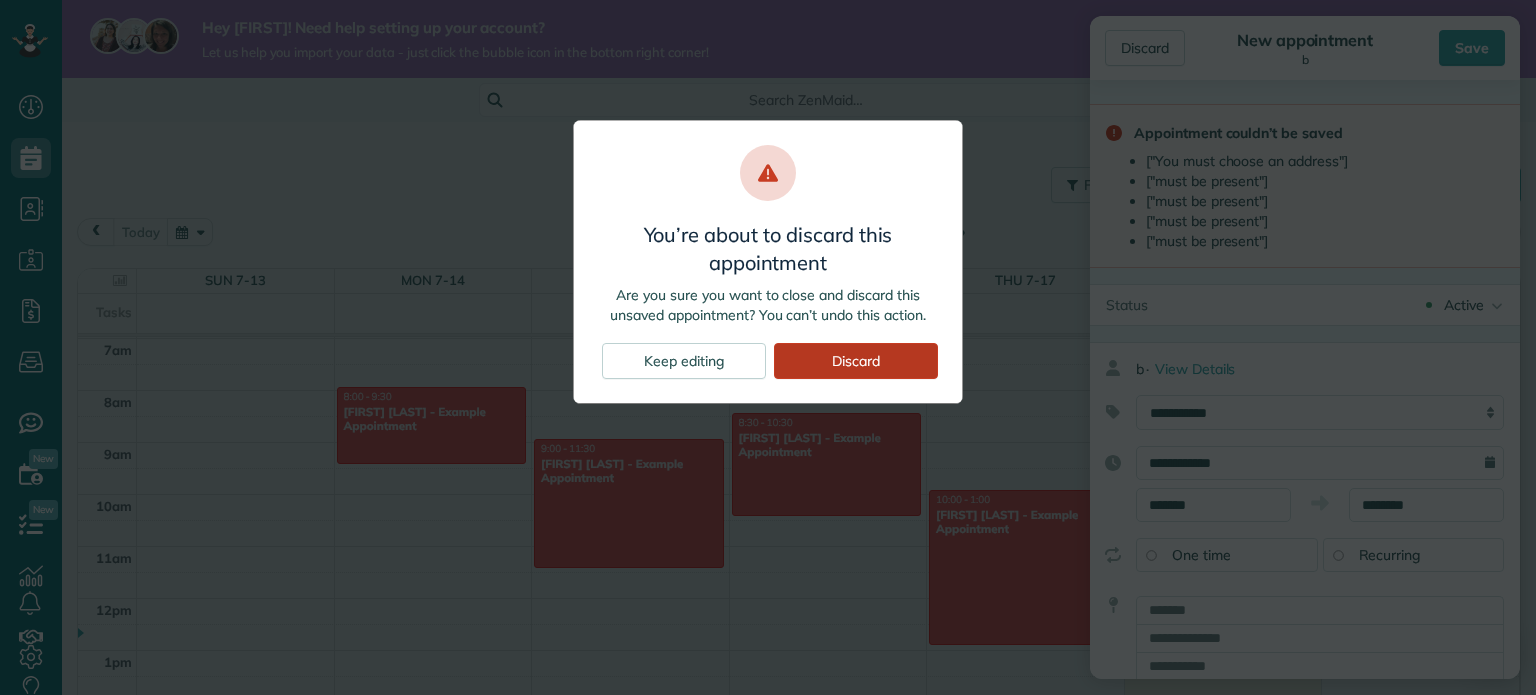 click on "Discard" at bounding box center (856, 361) 